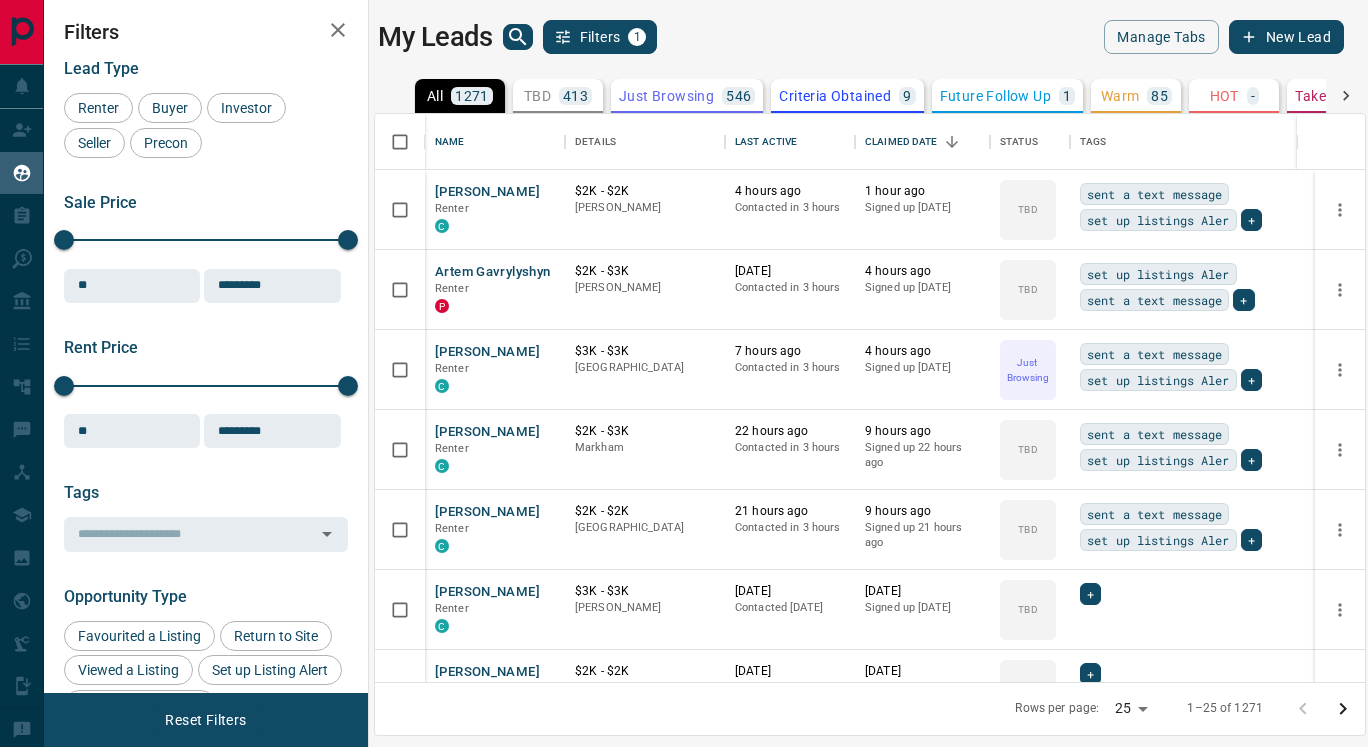 scroll, scrollTop: 0, scrollLeft: 0, axis: both 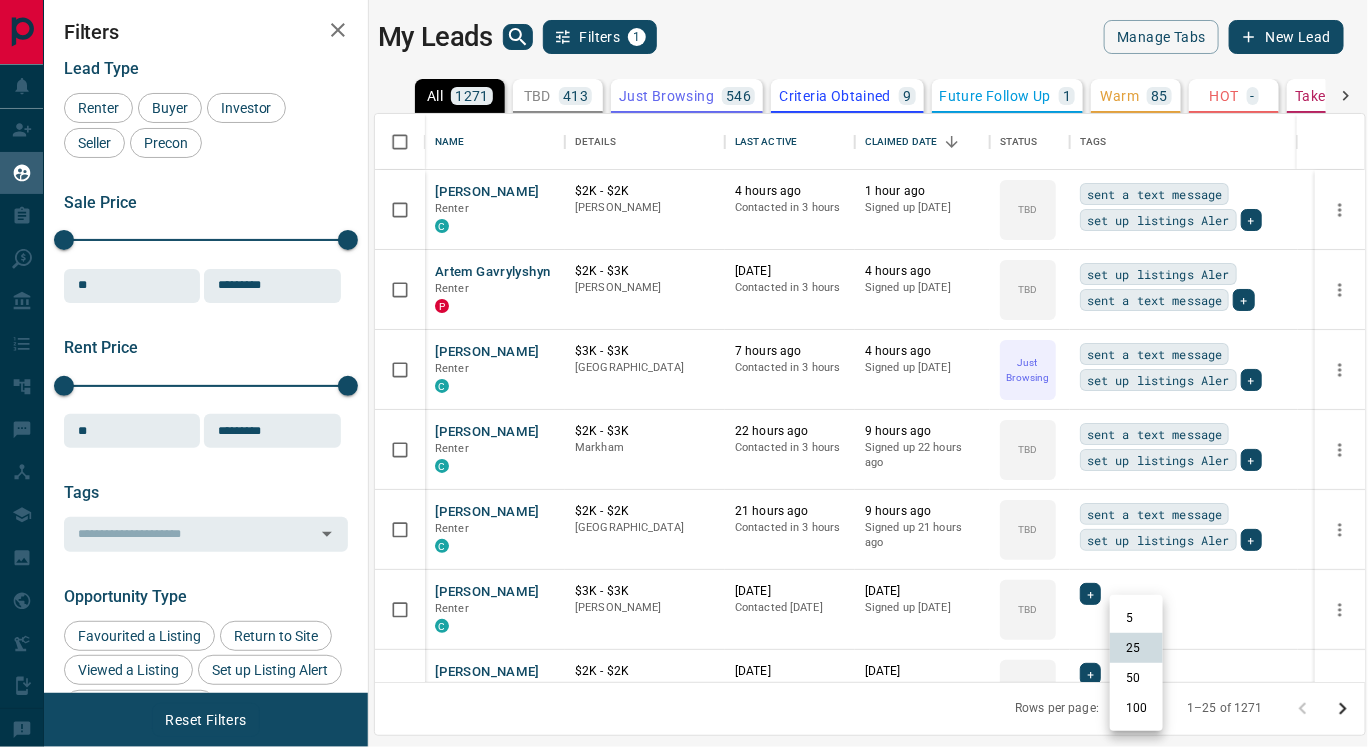 click on "Lead Transfers Claim Leads My Leads Tasks Opportunities Deals Campaigns Automations Messages Broker Bay Training Media Services Agent Resources Precon Worksheet Mobile Apps Disclosure Logout My Leads Filters 1 Manage Tabs New Lead All 1271 TBD 413 Do Not Contact - Not Responsive 142 Bogus 6 Just Browsing 546 Criteria Obtained 9 Future Follow Up 1 Warm 85 HOT - Taken on Showings - Submitted Offer - Client 69 Name Details Last Active Claimed Date Status Tags Zenah Hussun Renter C $2K - $2[PERSON_NAME] 4 hours ago Contacted in 3 hours 1 hour ago Signed up [DATE] TBD sent a text message set up listings Aler + Artem Gavrylyshyn Renter P $2K - $3K [PERSON_NAME] [DATE] Contacted in 3 hours 4 hours ago Signed up [DATE] TBD set up listings Aler sent a text message + [PERSON_NAME] C $3K - $3K [GEOGRAPHIC_DATA] 7 hours ago Contacted in 3 hours 4 hours ago Signed up [DATE] Just Browsing sent a text message set up listings Aler + [PERSON_NAME] C $2K - $3K [PERSON_NAME] 22 hours ago Contacted in 3 hours 9 hours ago" at bounding box center [684, 361] 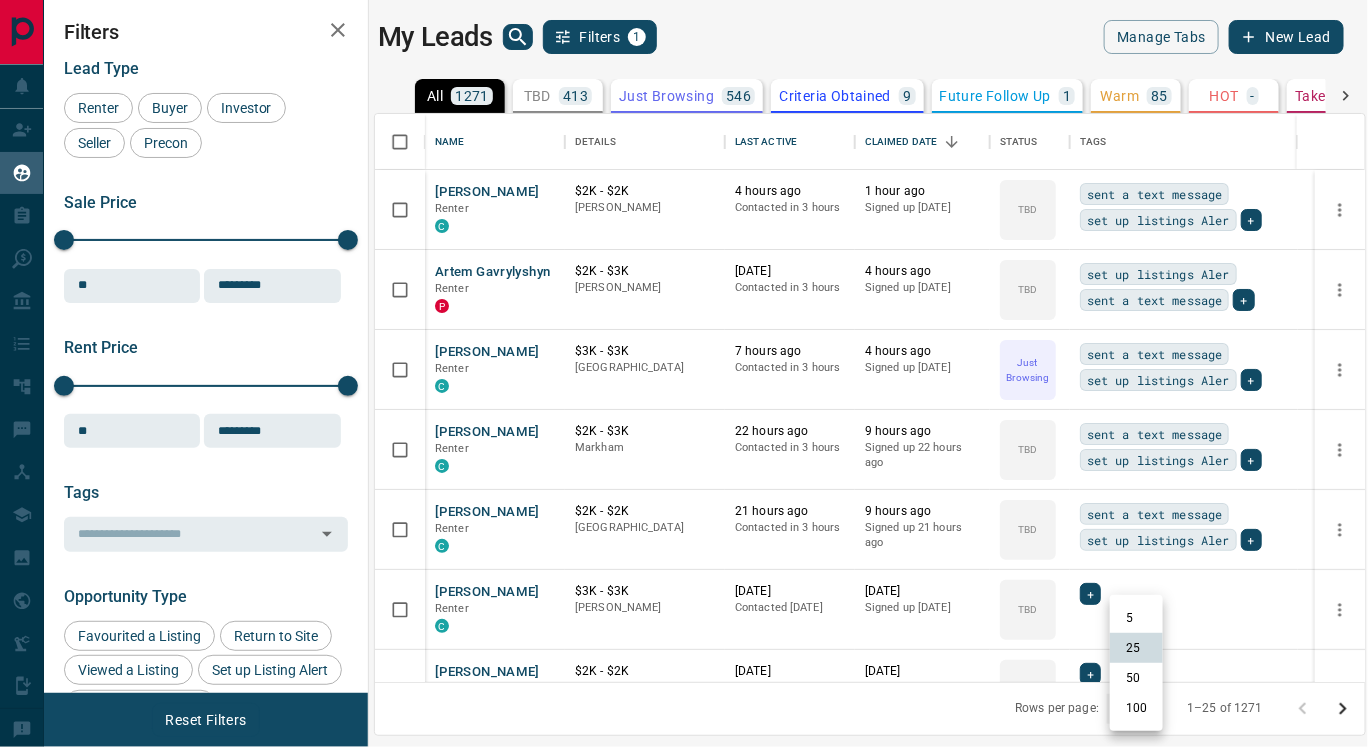 type on "***" 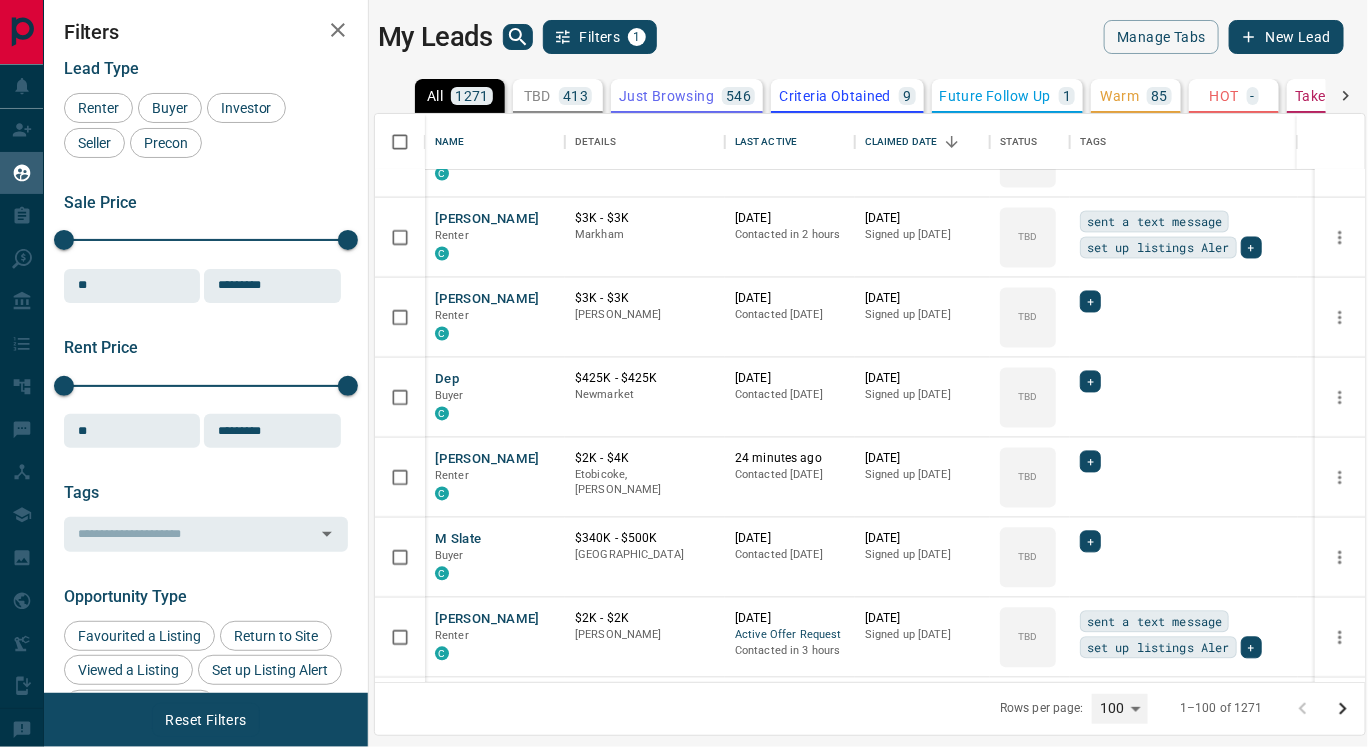 scroll, scrollTop: 1412, scrollLeft: 0, axis: vertical 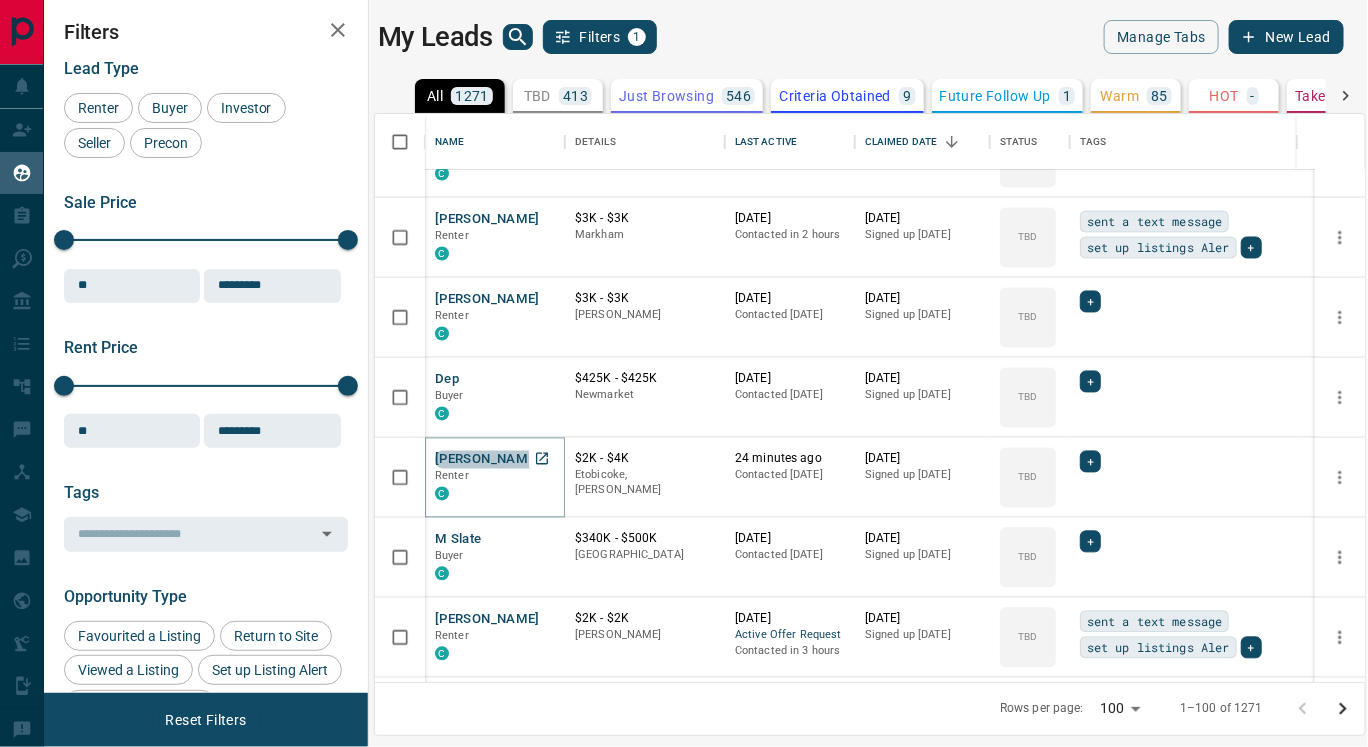 click on "[PERSON_NAME]" at bounding box center [487, 460] 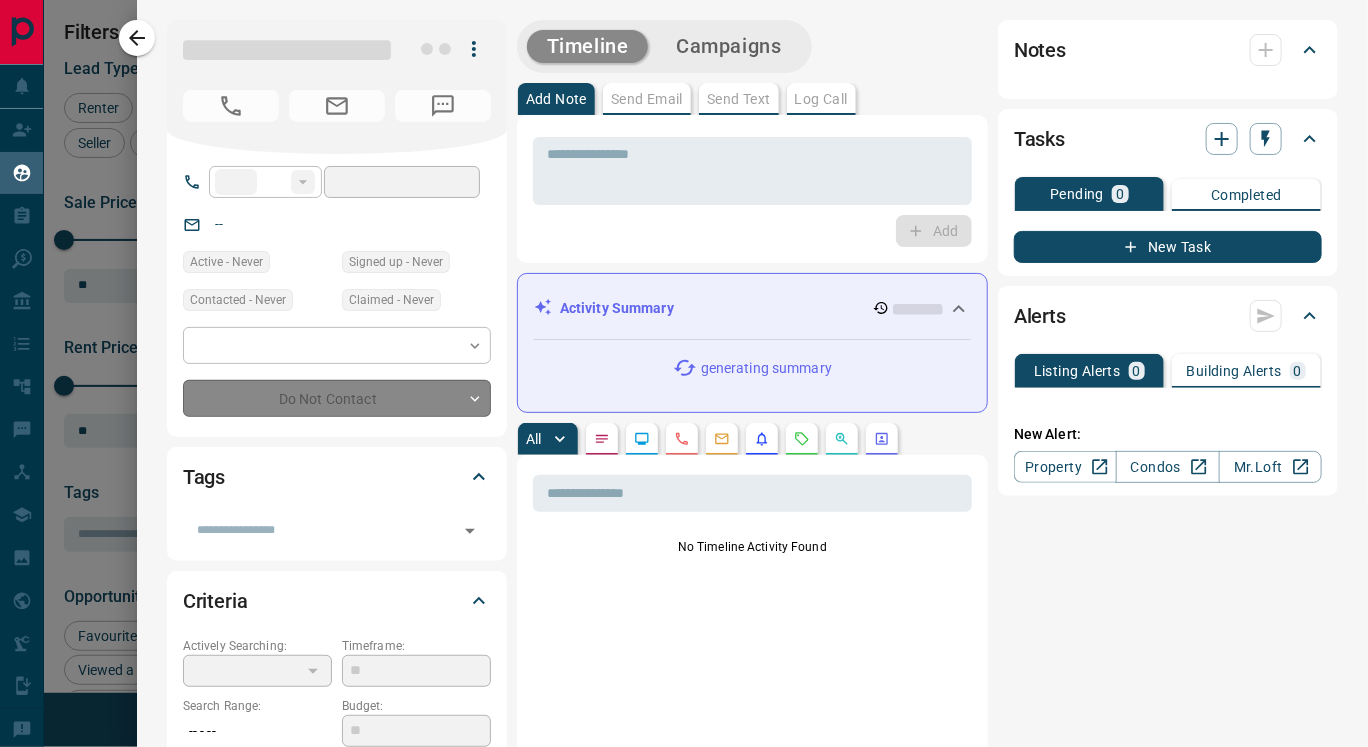 type on "**" 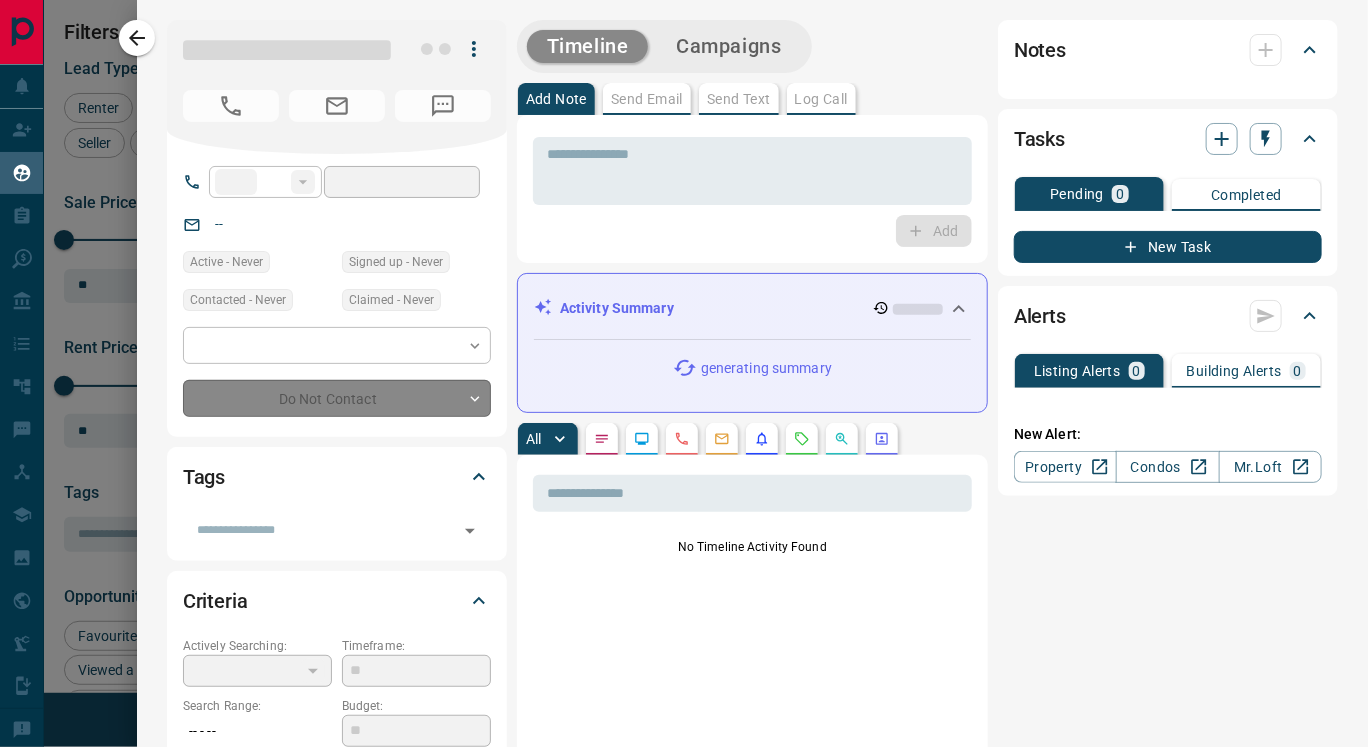 type on "**********" 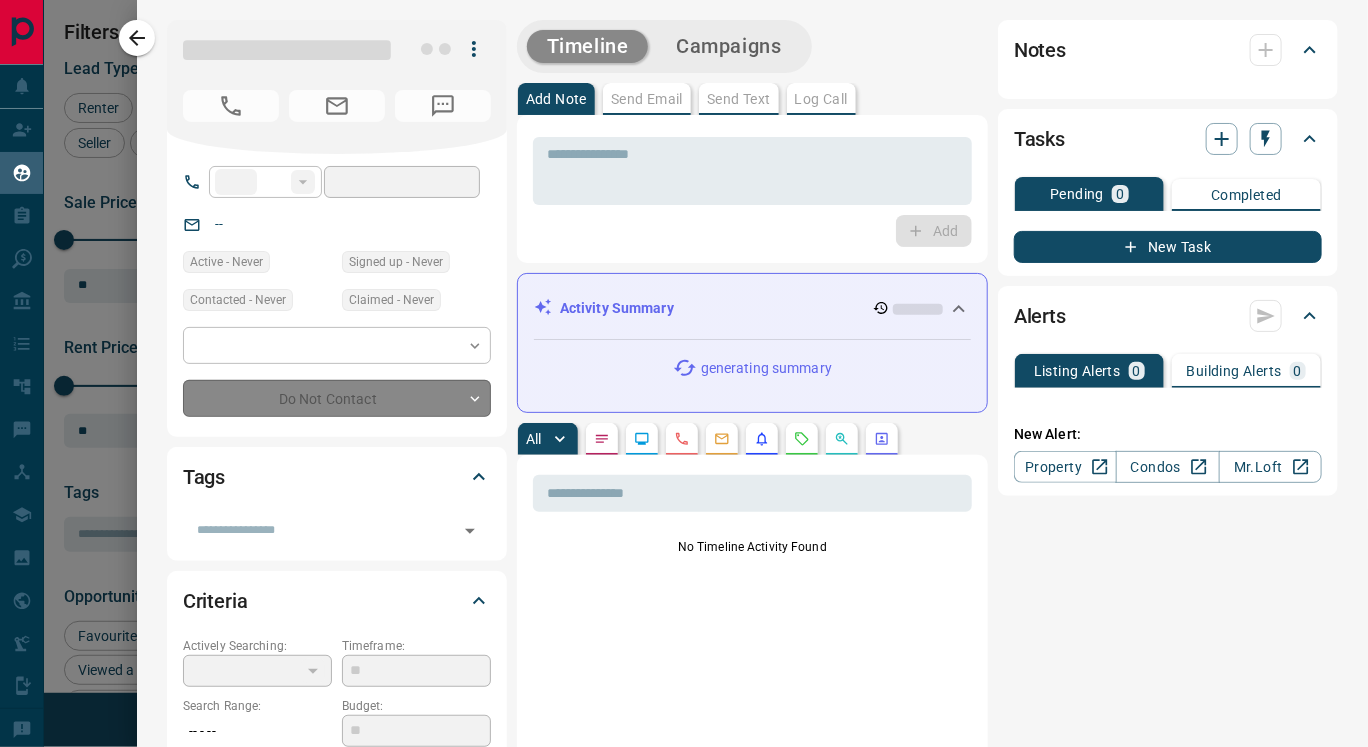type on "**********" 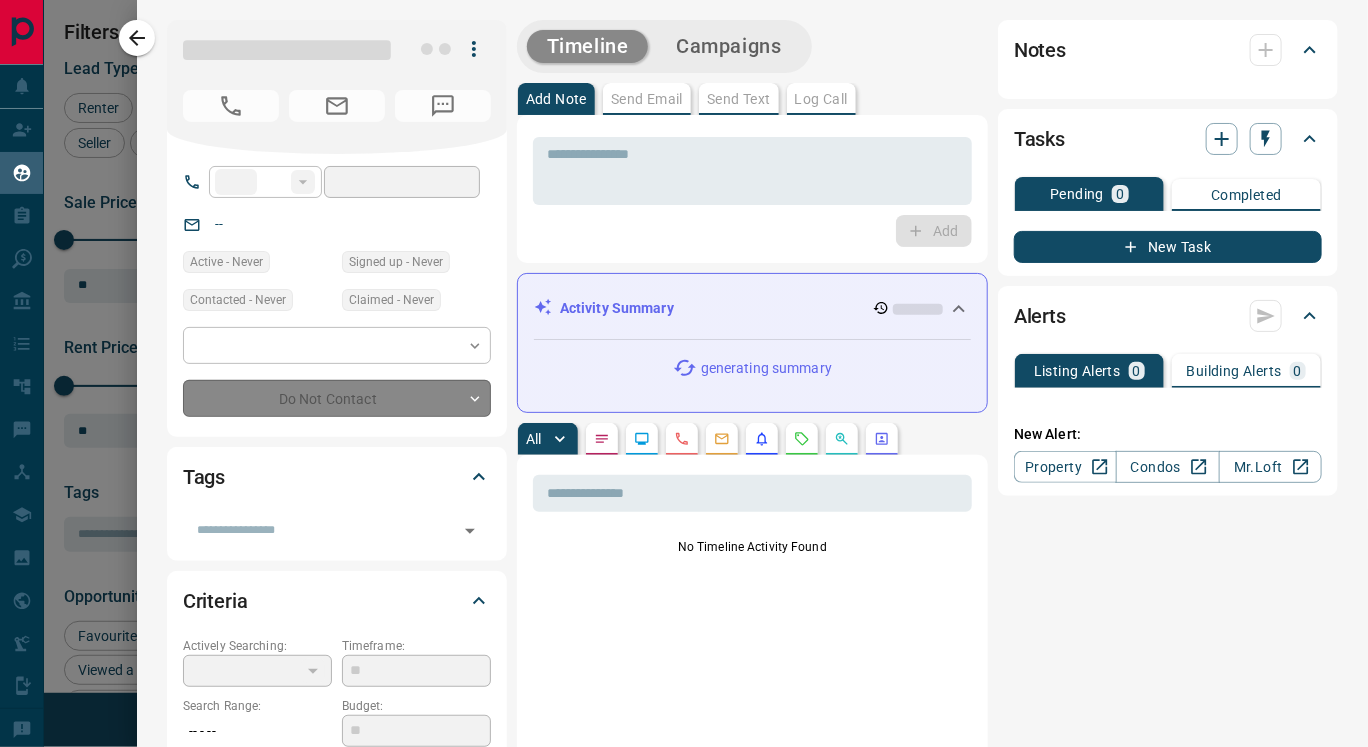 type on "**" 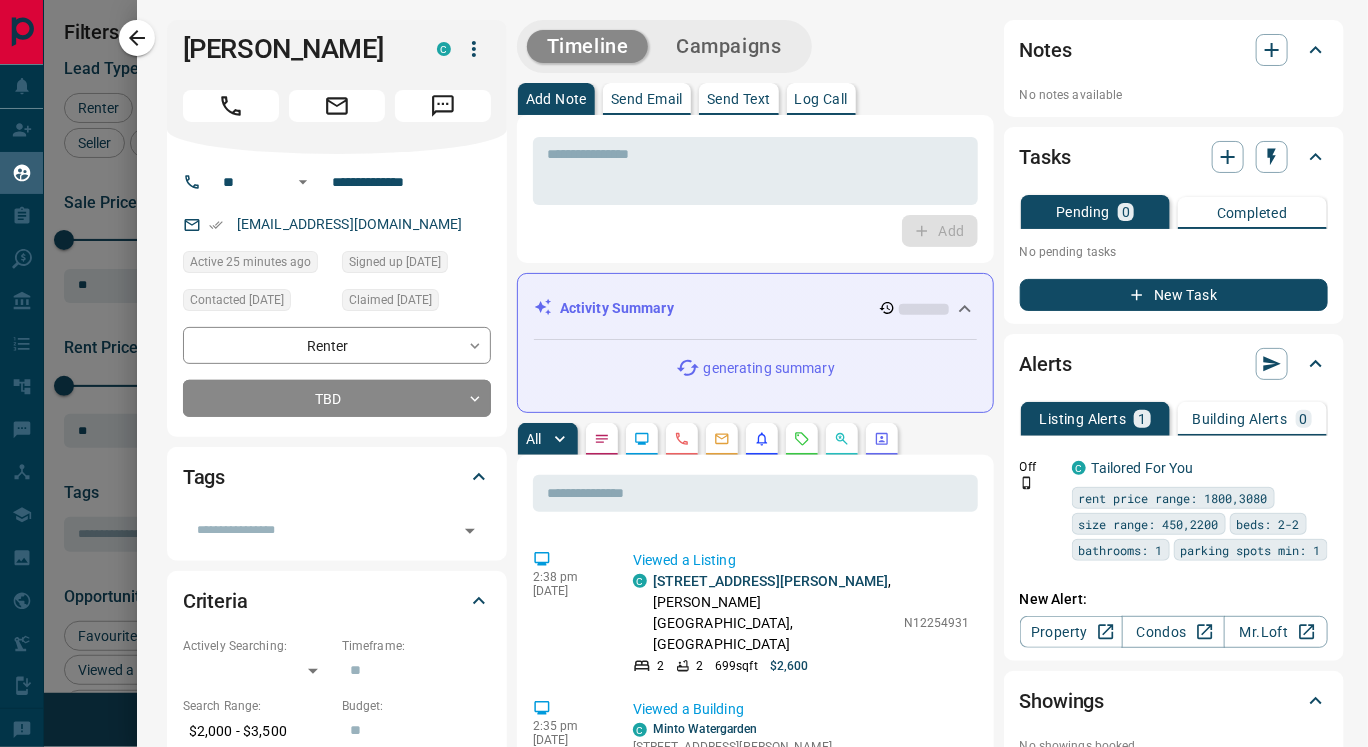 scroll, scrollTop: 0, scrollLeft: 0, axis: both 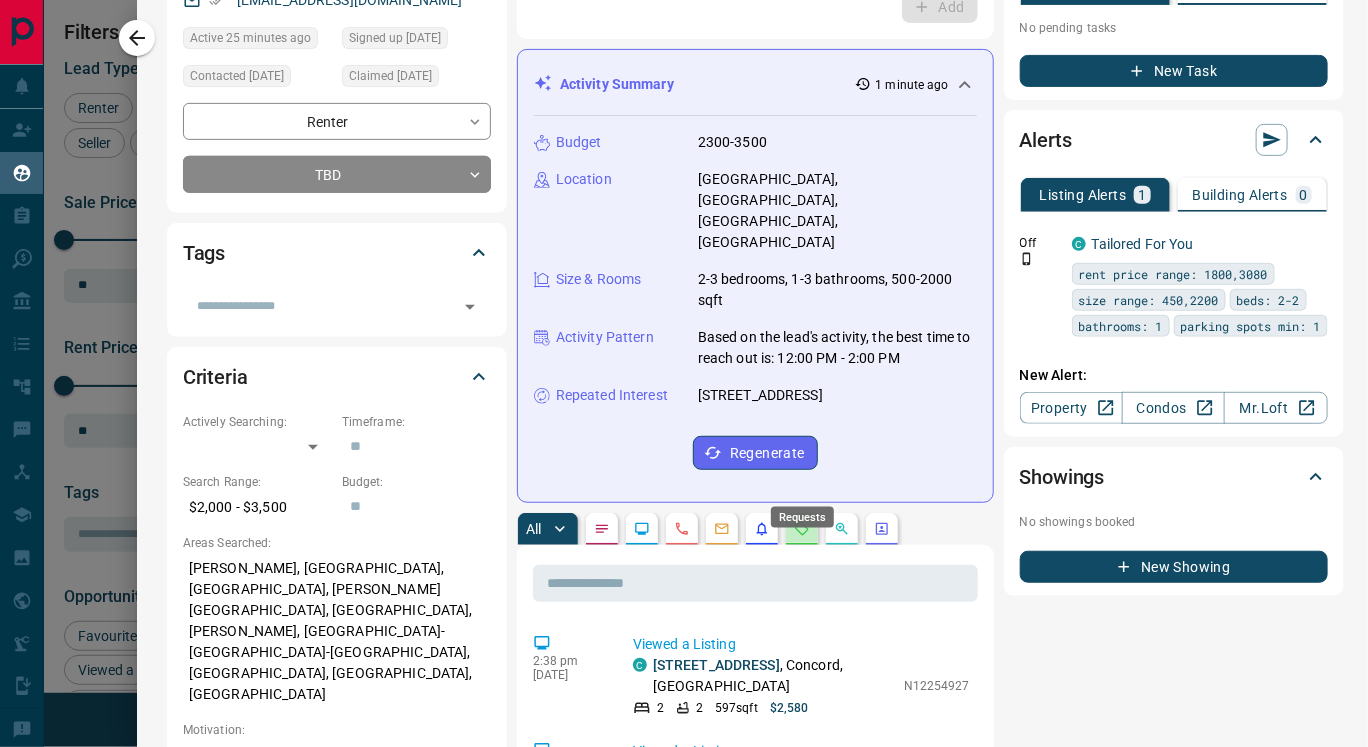 click on "Requests" at bounding box center [802, 511] 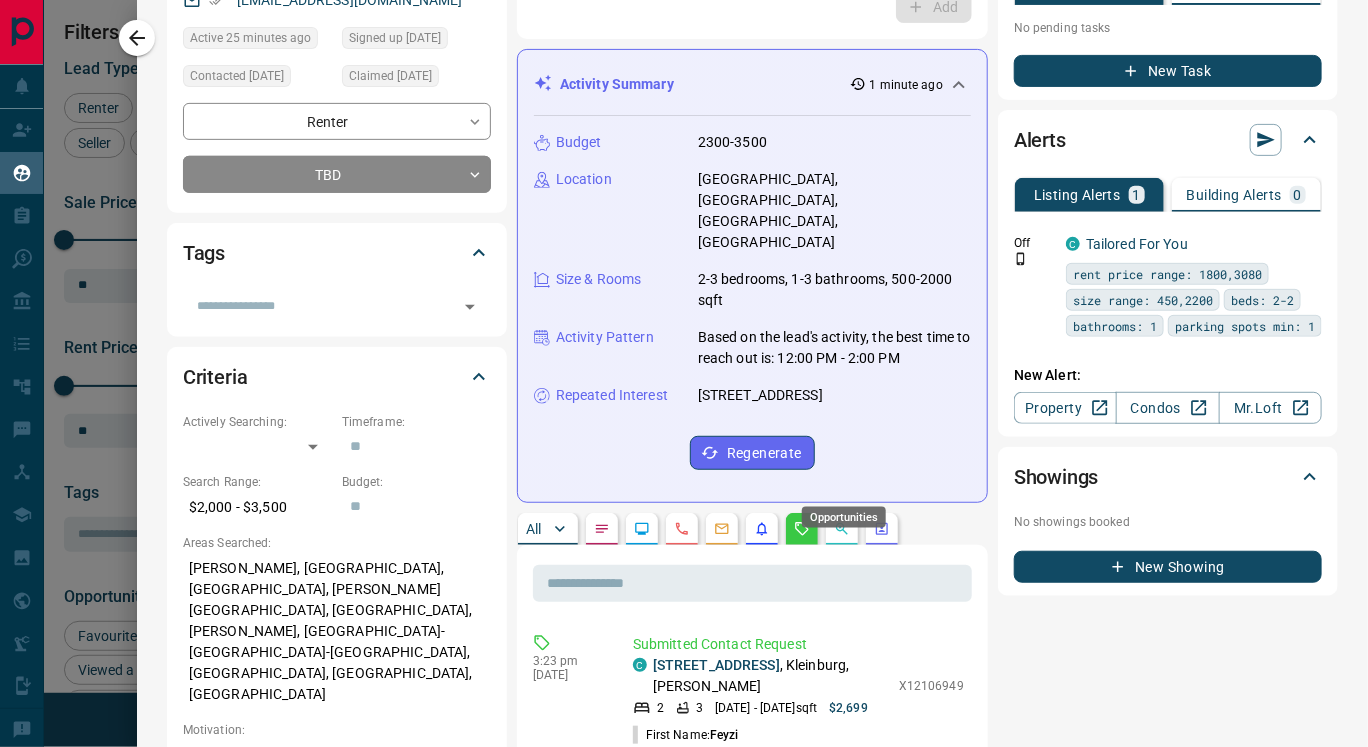 click 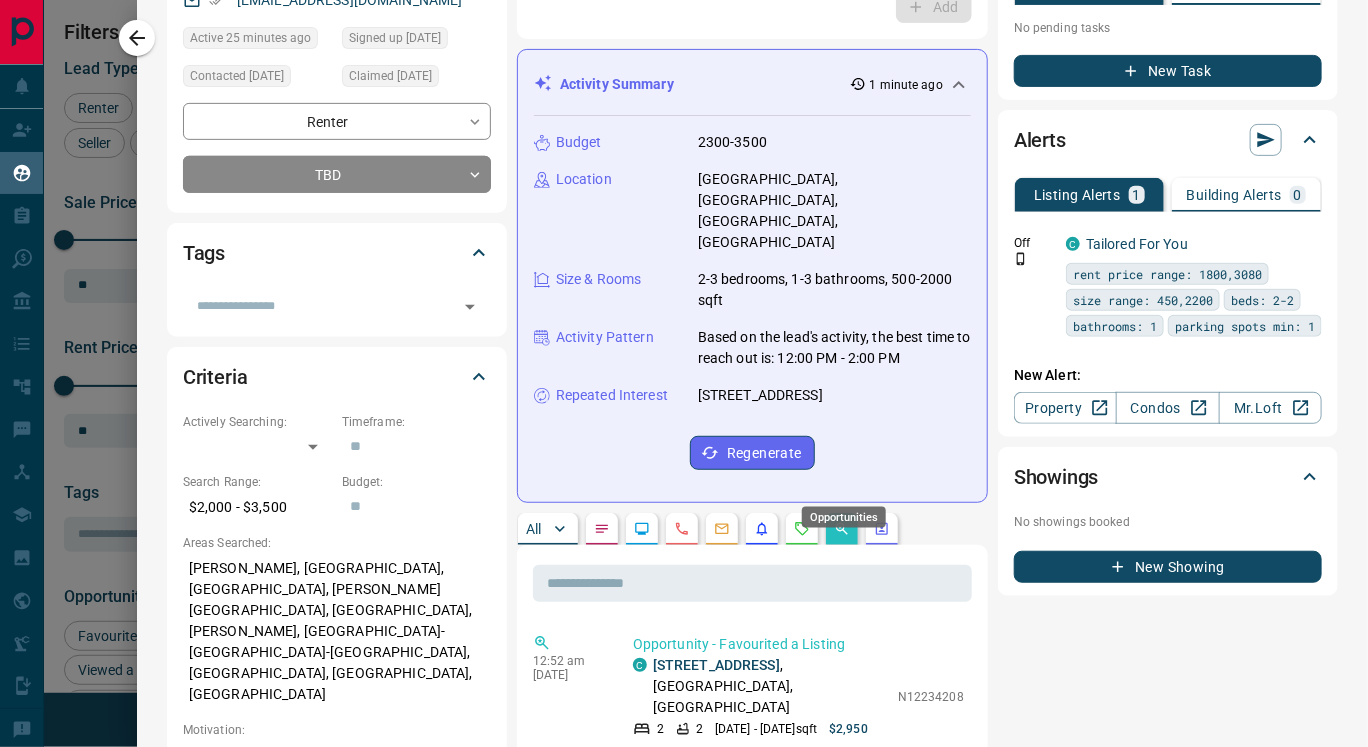 click on "Opportunities" at bounding box center [844, 511] 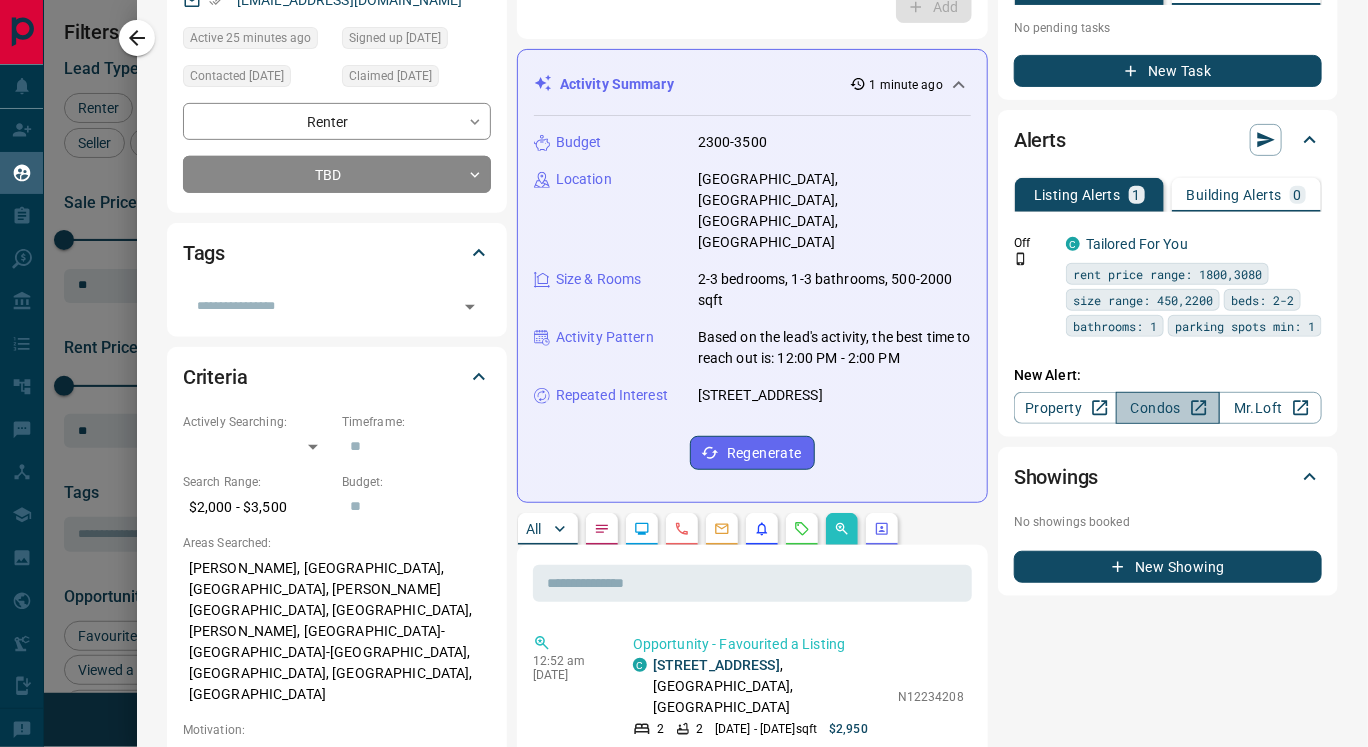 click on "Condos" at bounding box center (1167, 408) 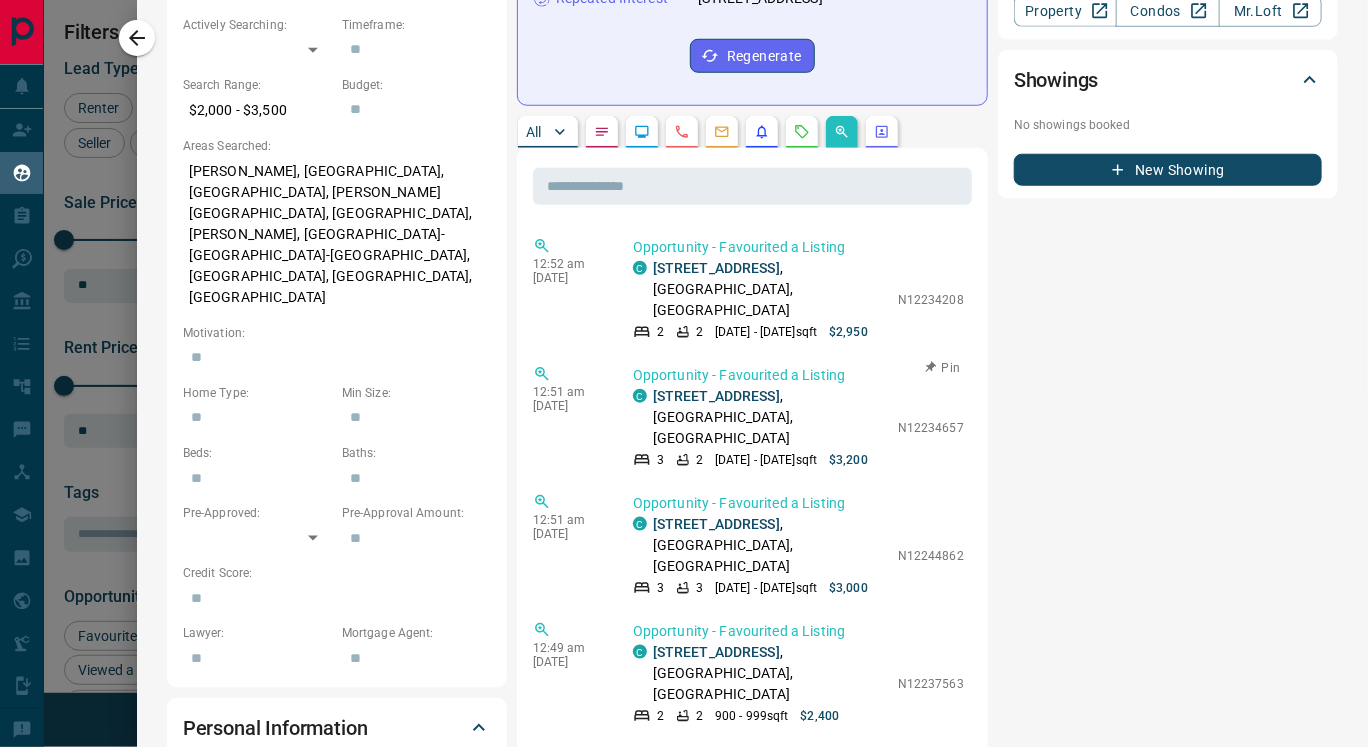 scroll, scrollTop: 630, scrollLeft: 0, axis: vertical 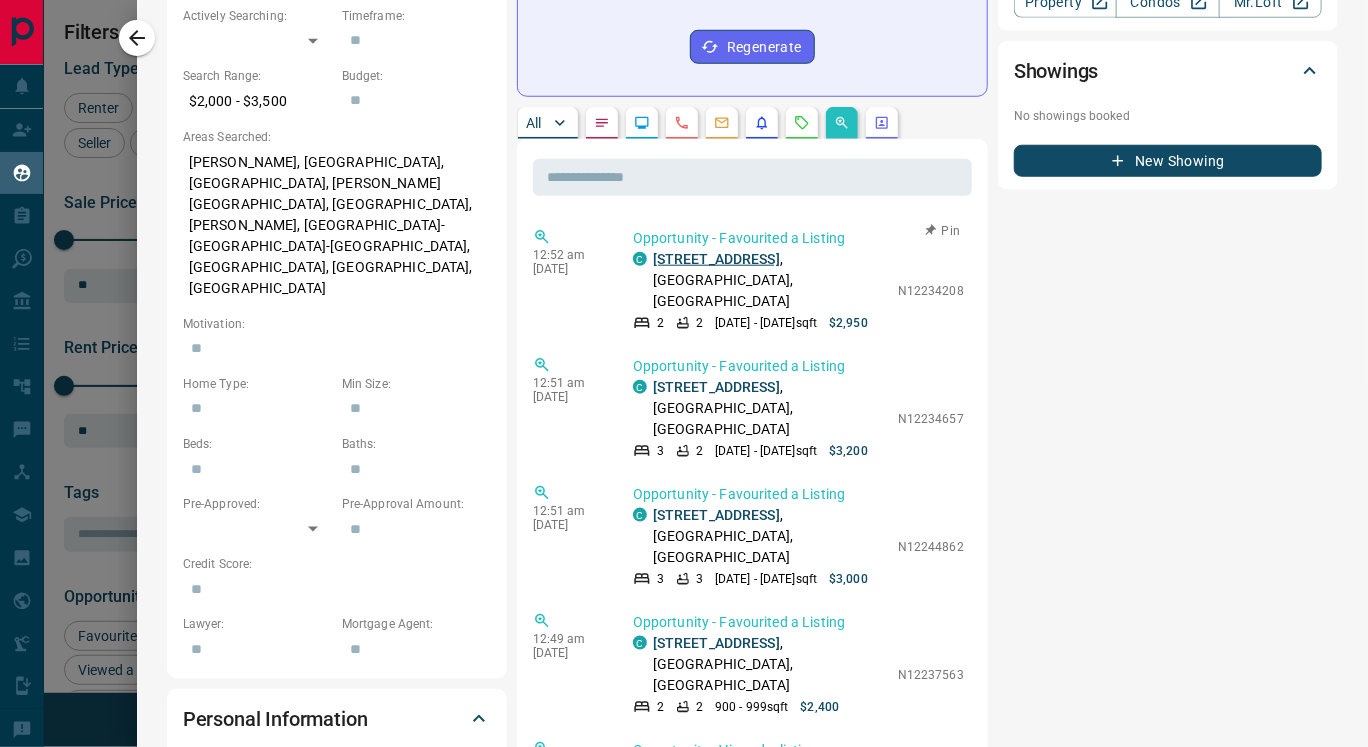click on "[STREET_ADDRESS]" at bounding box center [716, 259] 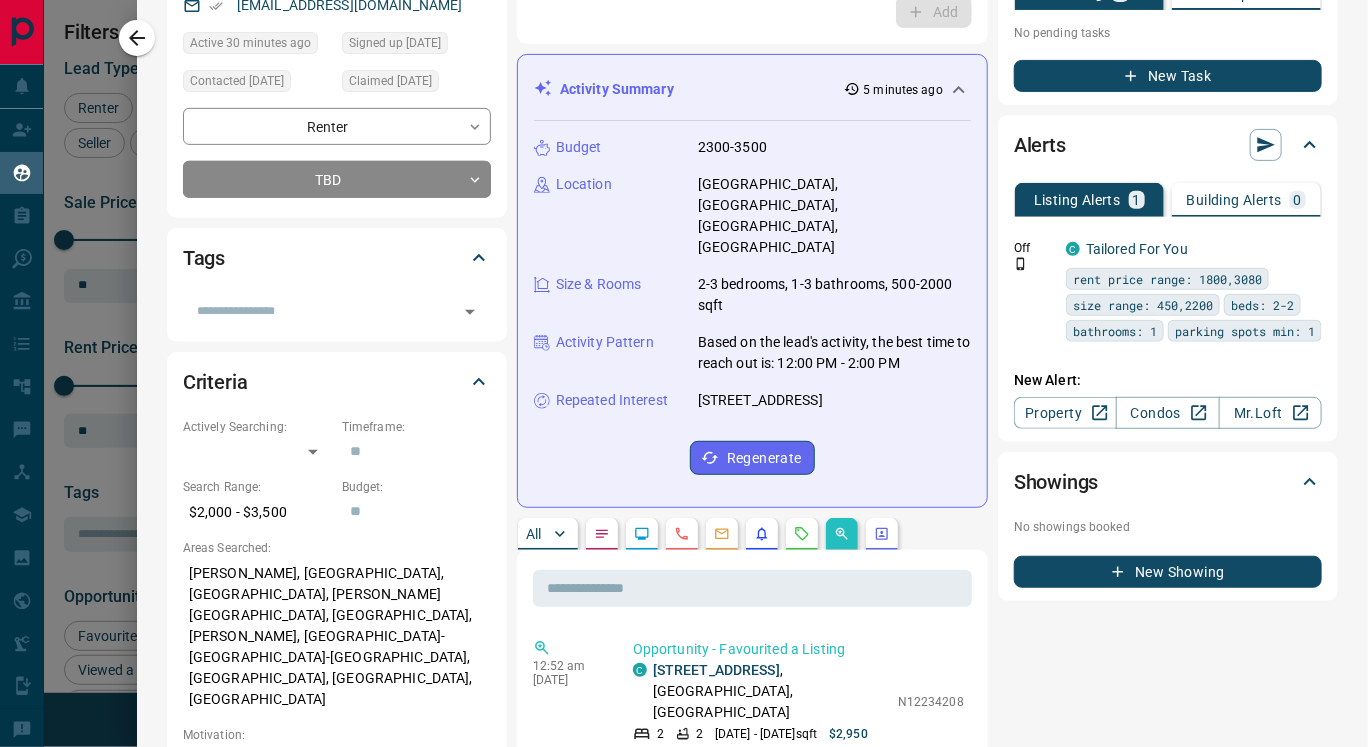 scroll, scrollTop: 210, scrollLeft: 0, axis: vertical 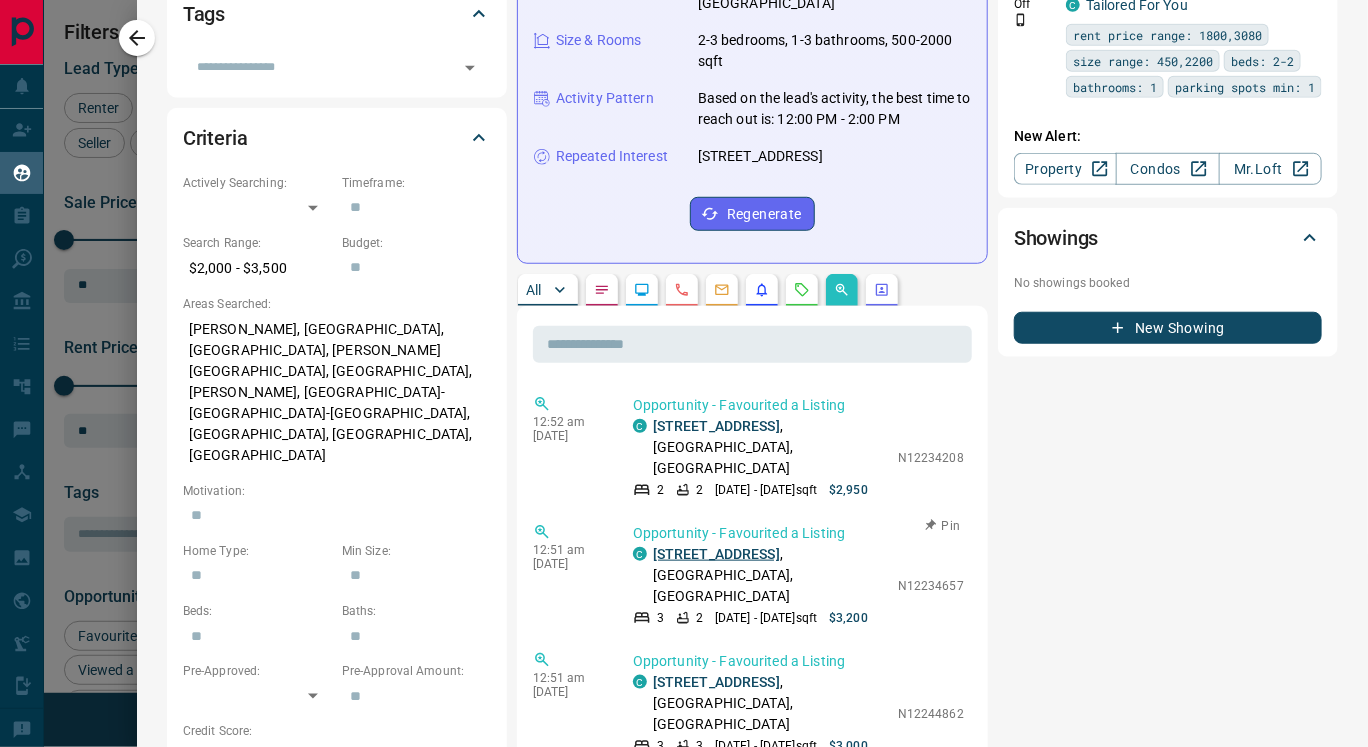 click on "[STREET_ADDRESS]" at bounding box center [716, 554] 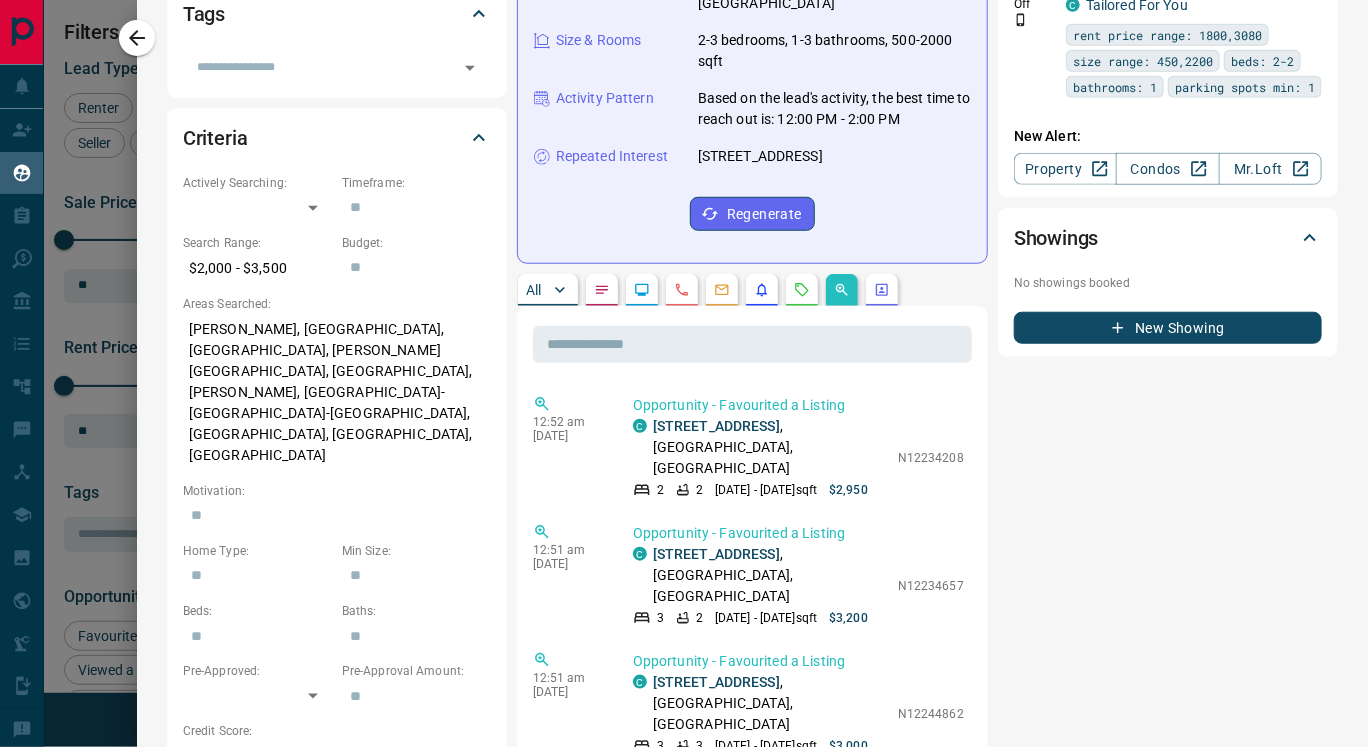 scroll, scrollTop: 0, scrollLeft: 0, axis: both 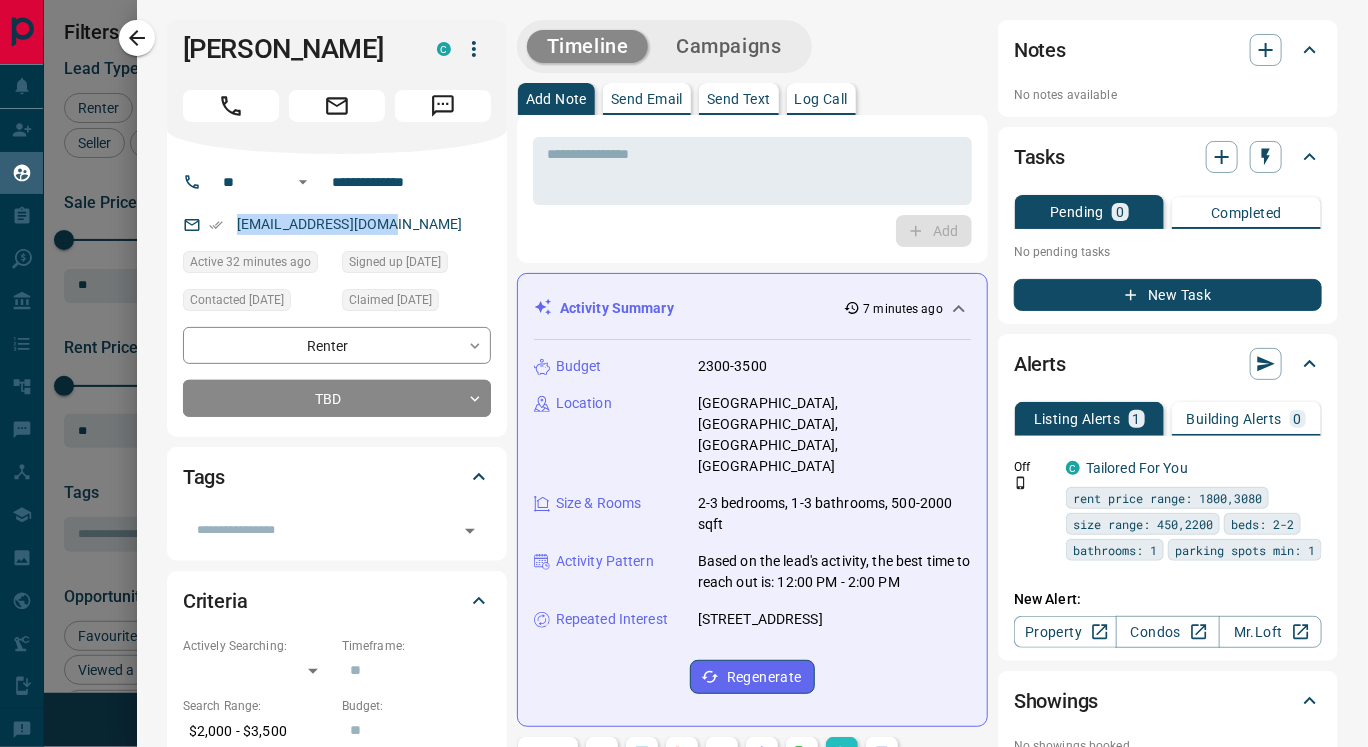 drag, startPoint x: 232, startPoint y: 215, endPoint x: 430, endPoint y: 226, distance: 198.30531 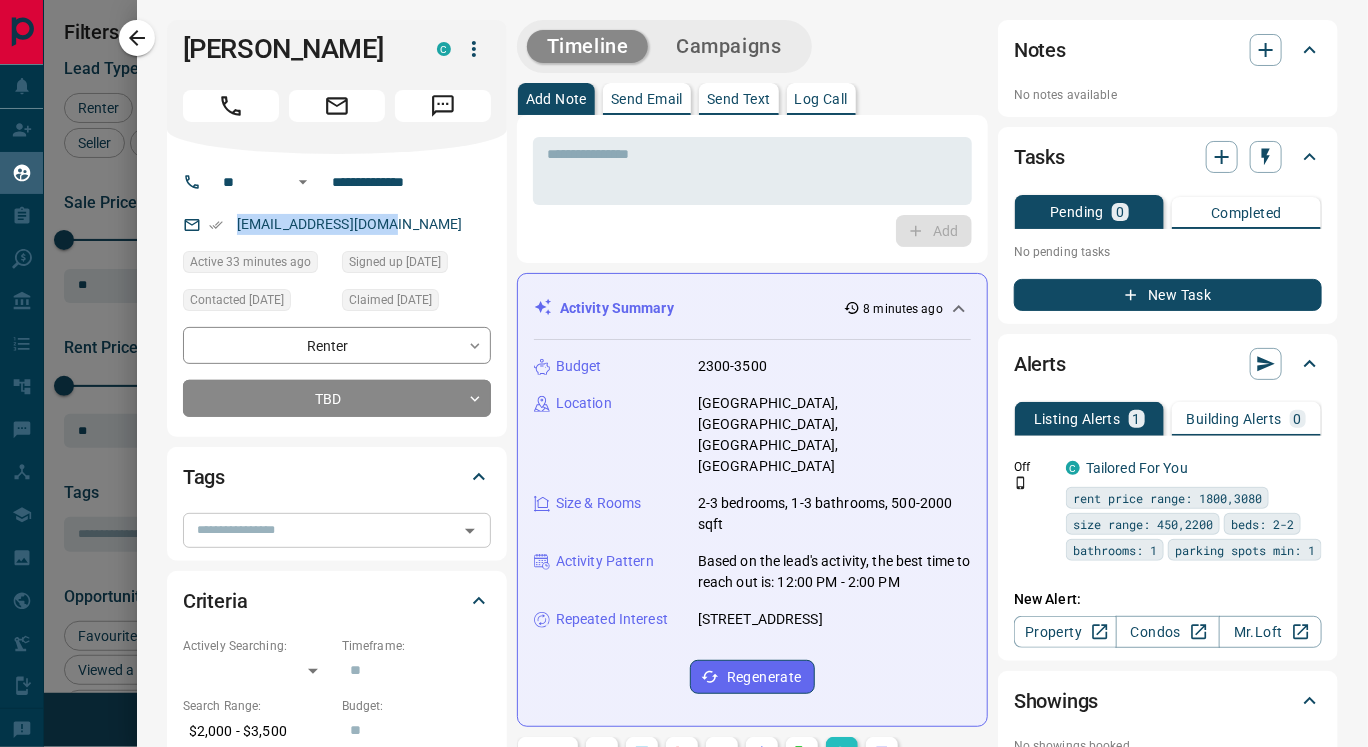click at bounding box center (320, 530) 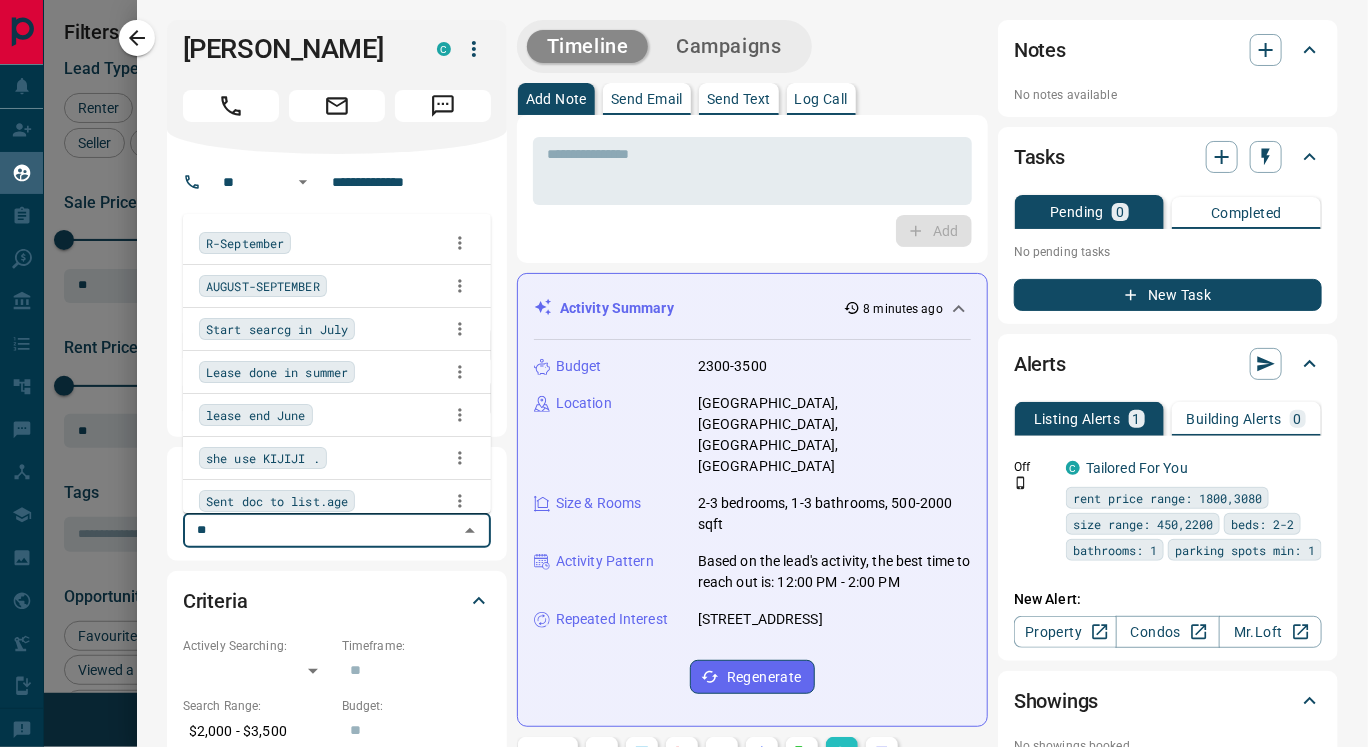 type on "***" 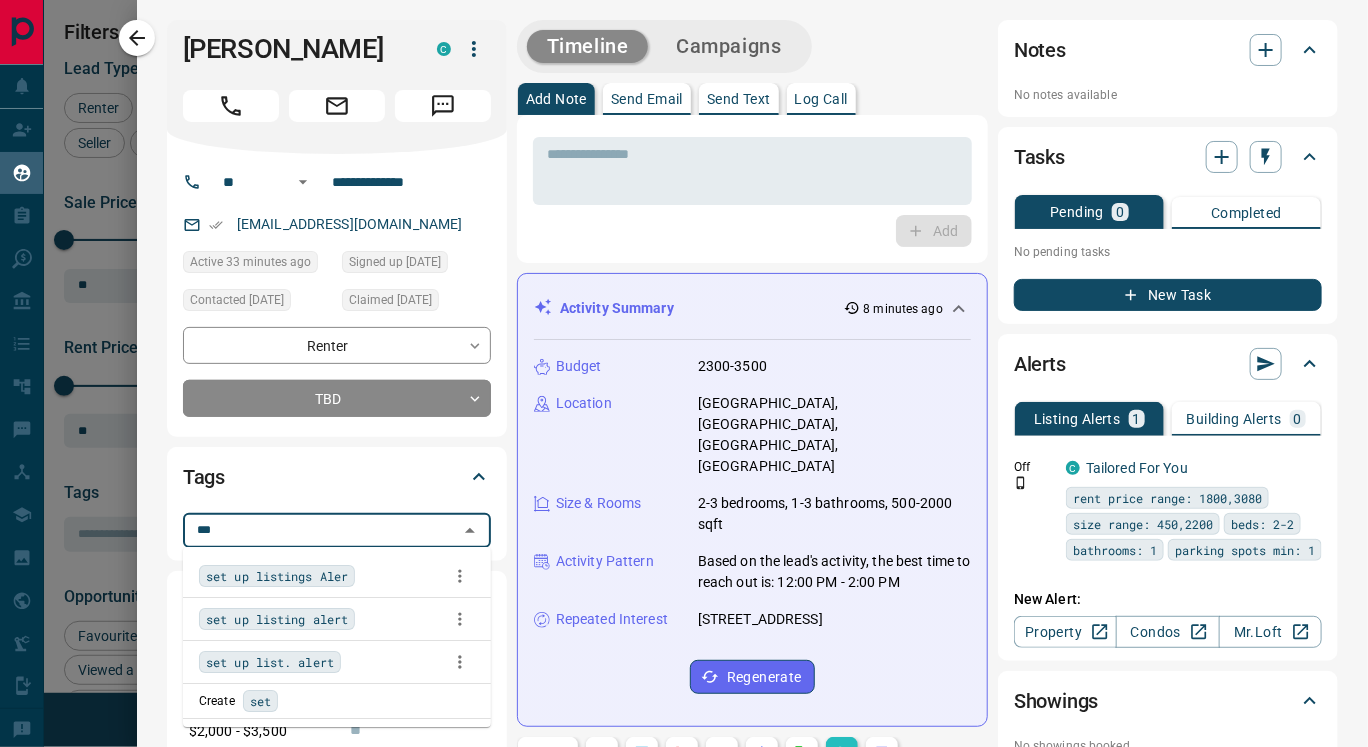 click on "set up listings Aler" at bounding box center (277, 576) 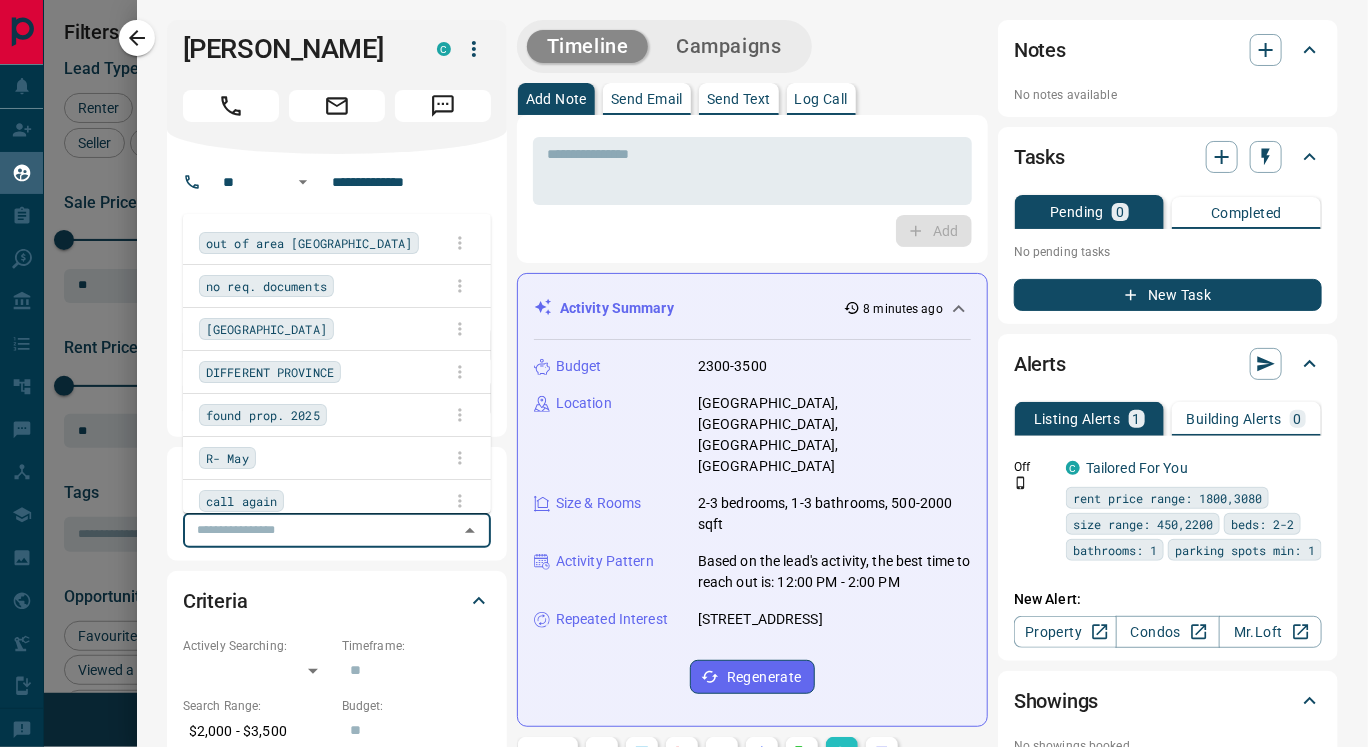 scroll, scrollTop: 552, scrollLeft: 973, axis: both 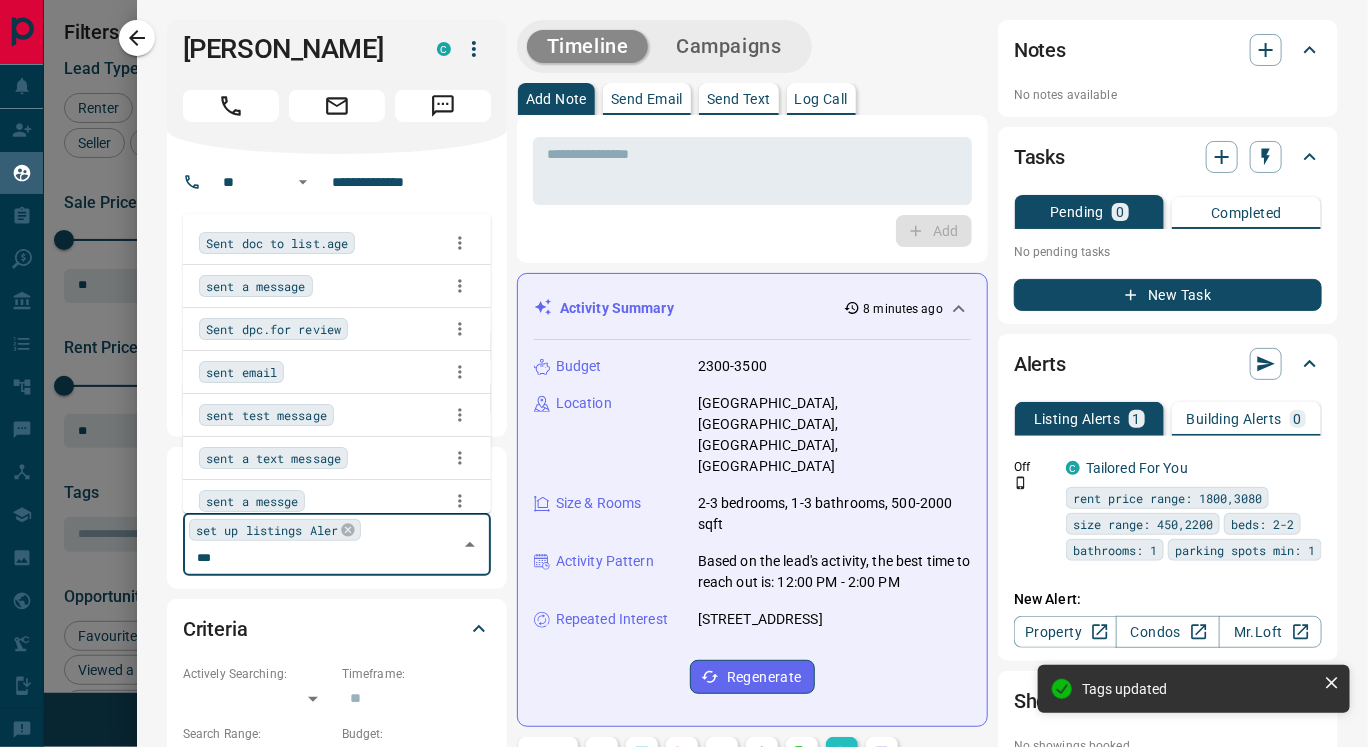 type on "****" 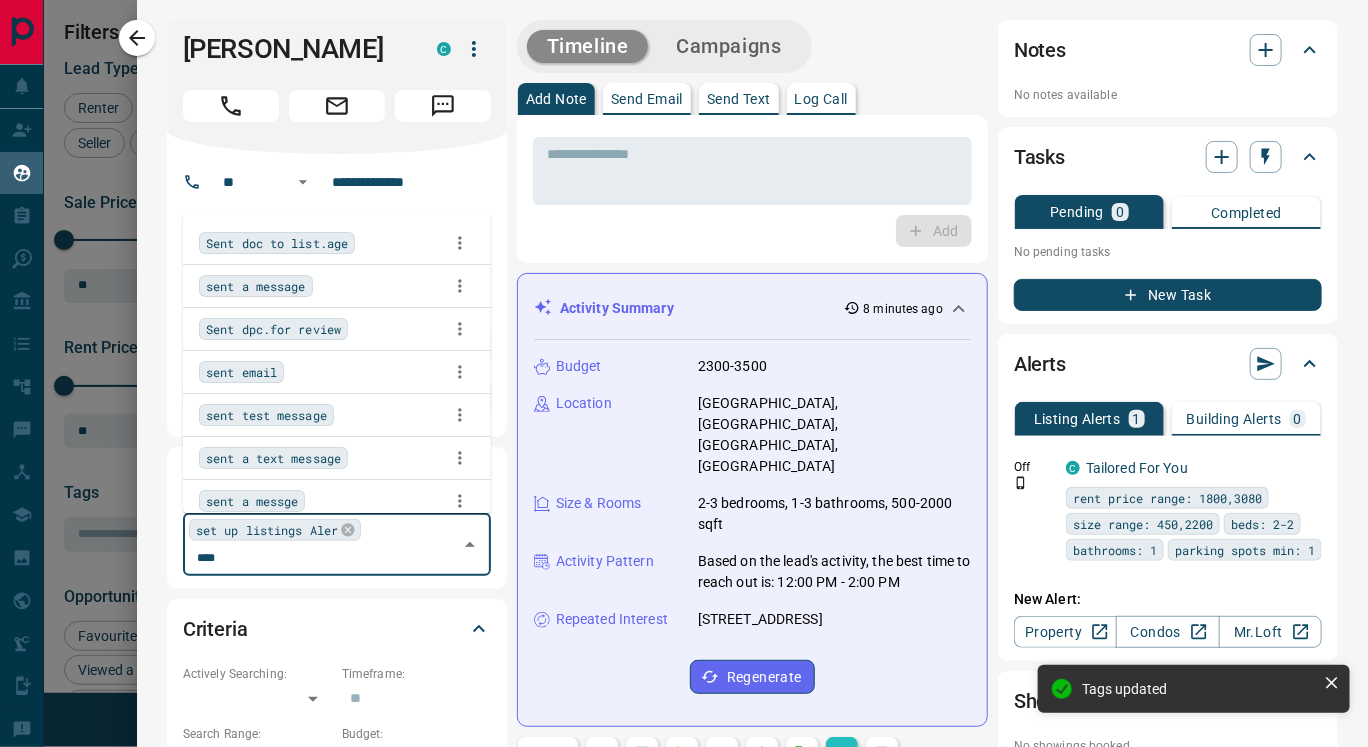 click on "sent a text message" at bounding box center [273, 458] 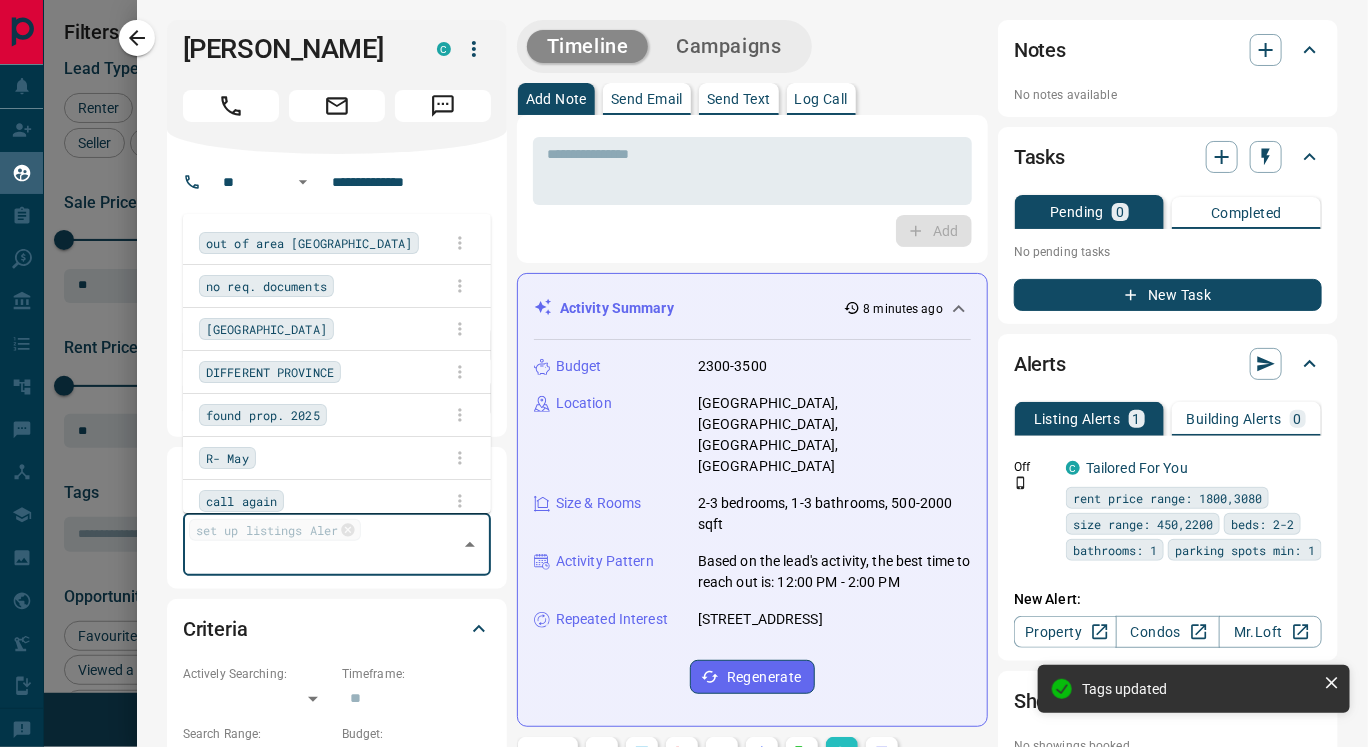 scroll, scrollTop: 2902, scrollLeft: 0, axis: vertical 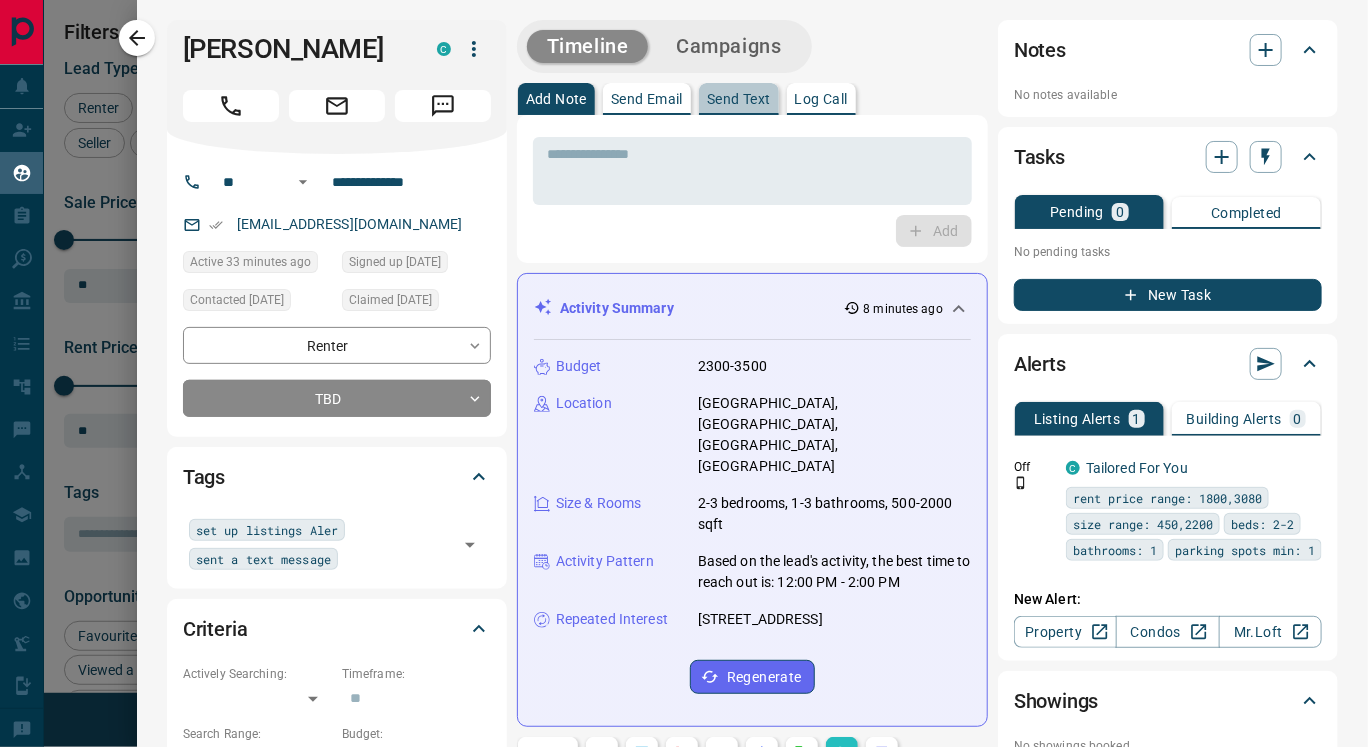 click on "Send Text" at bounding box center (739, 99) 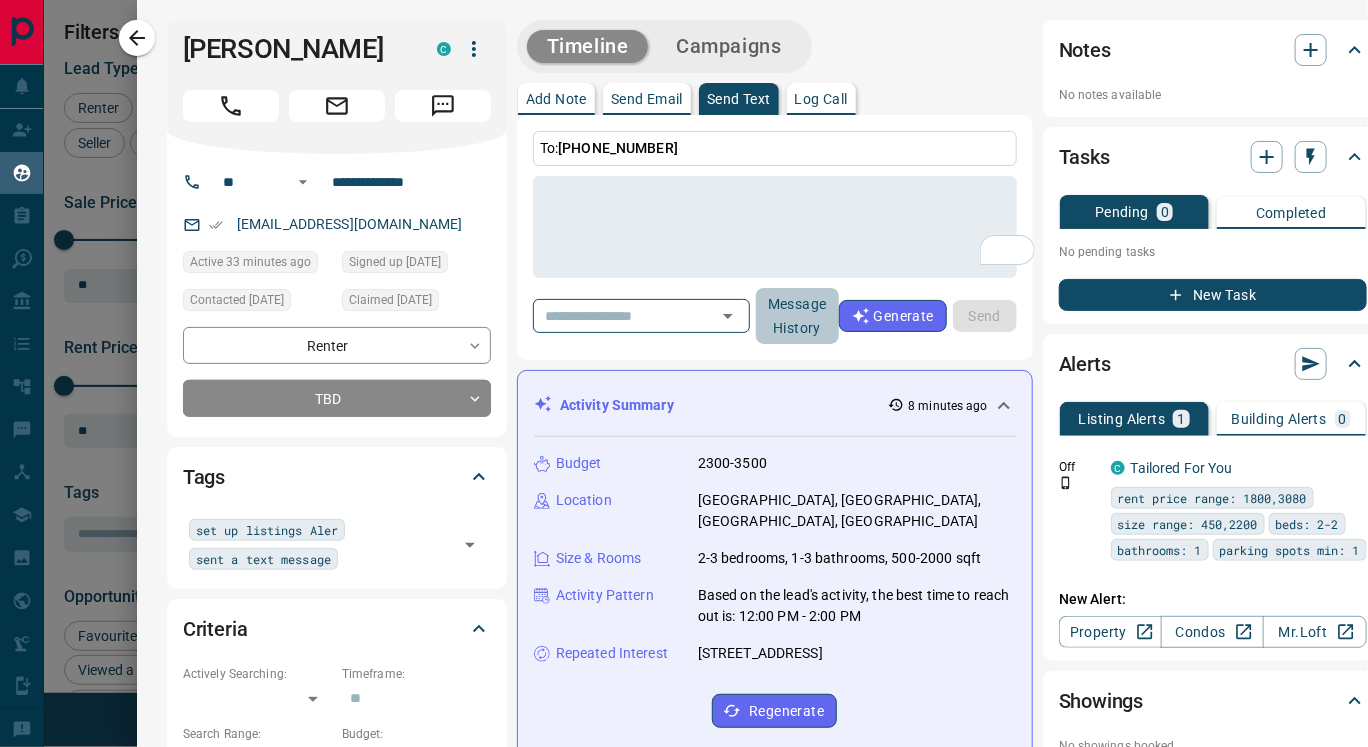 click on "Message History" at bounding box center (797, 316) 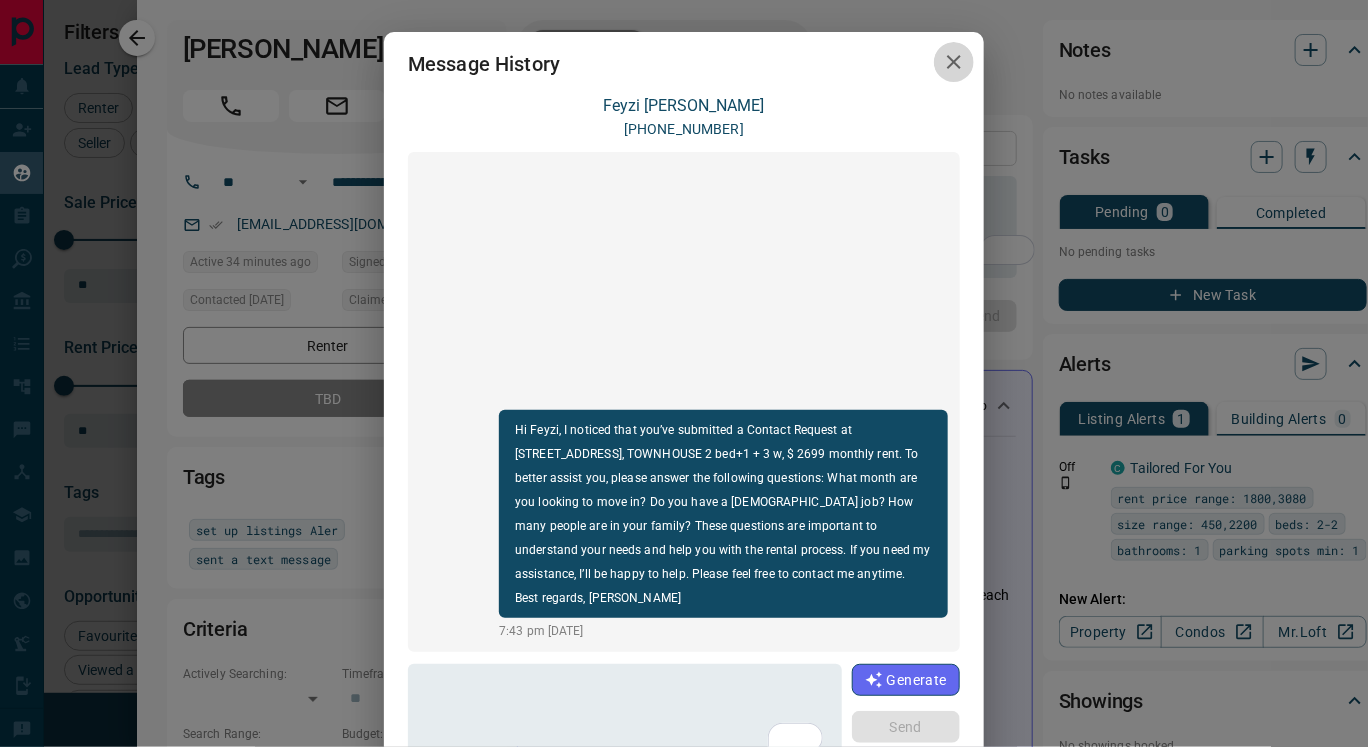 click 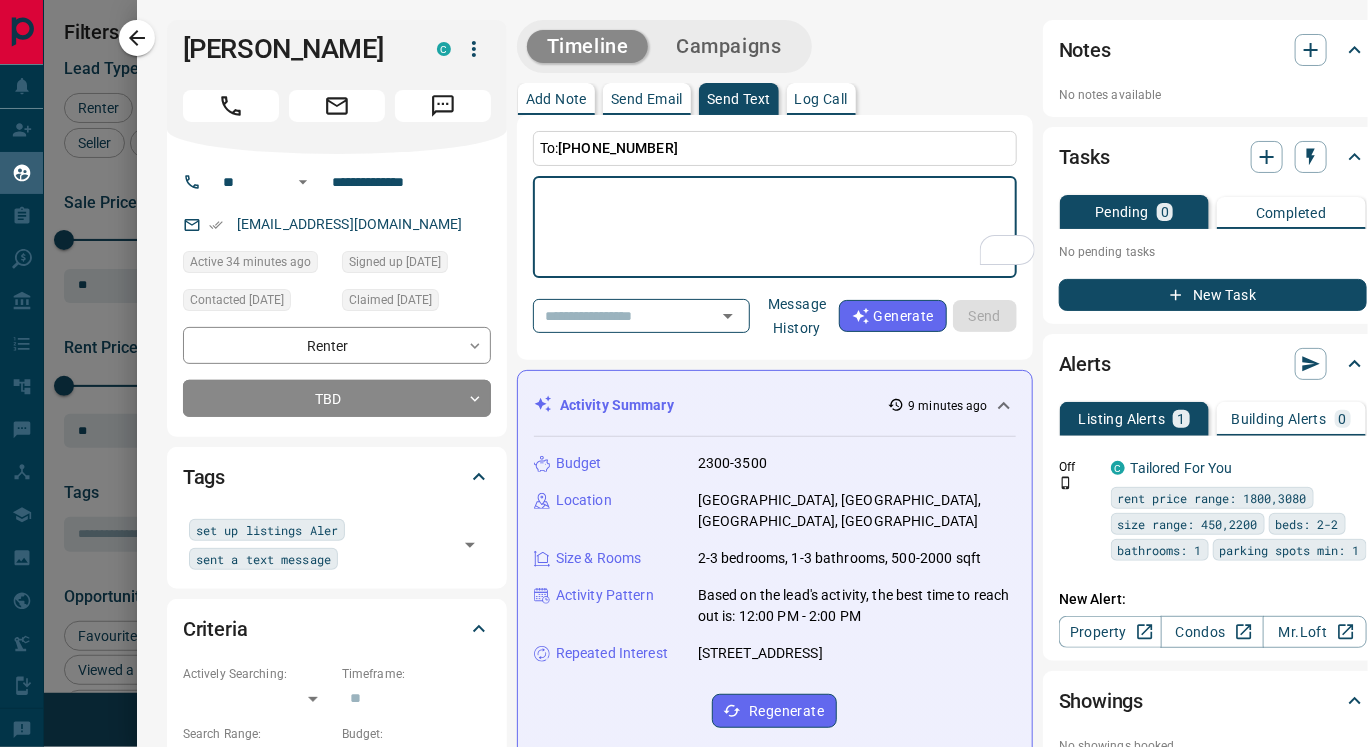 click at bounding box center (775, 227) 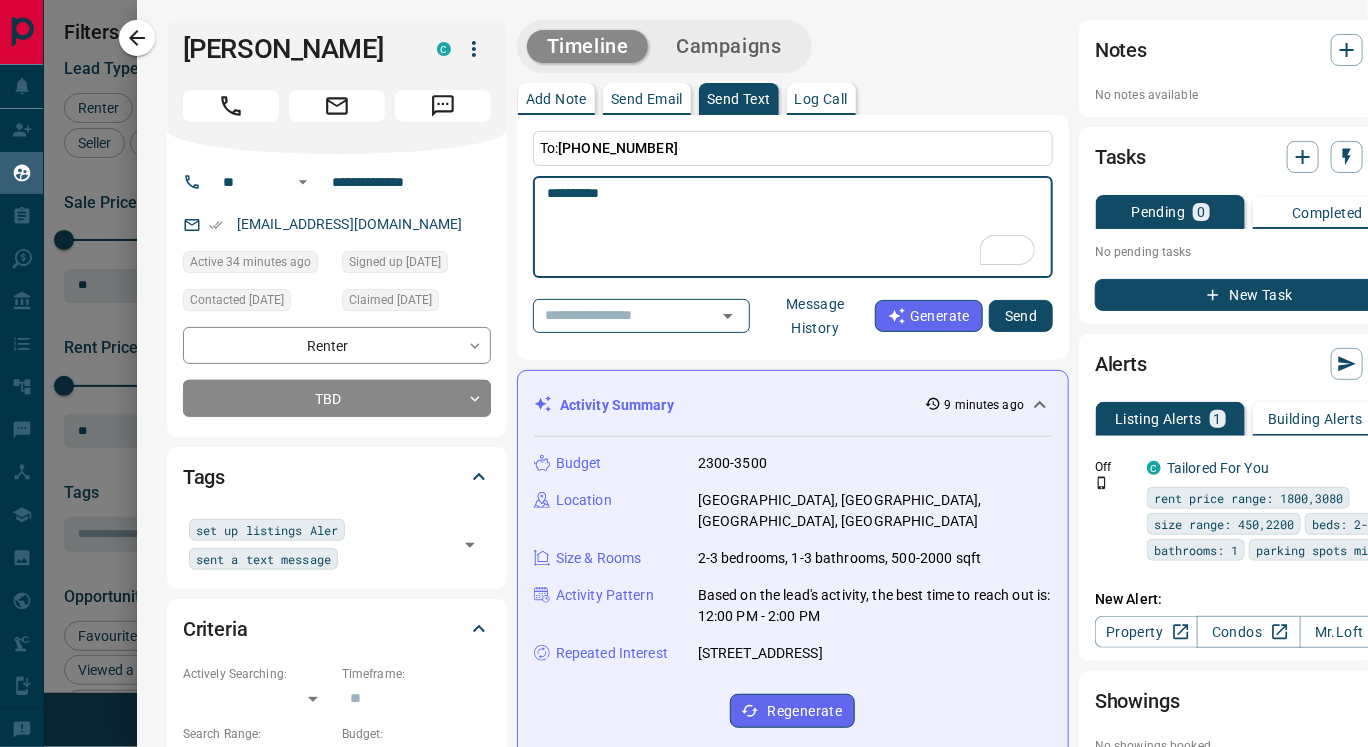 paste on "**********" 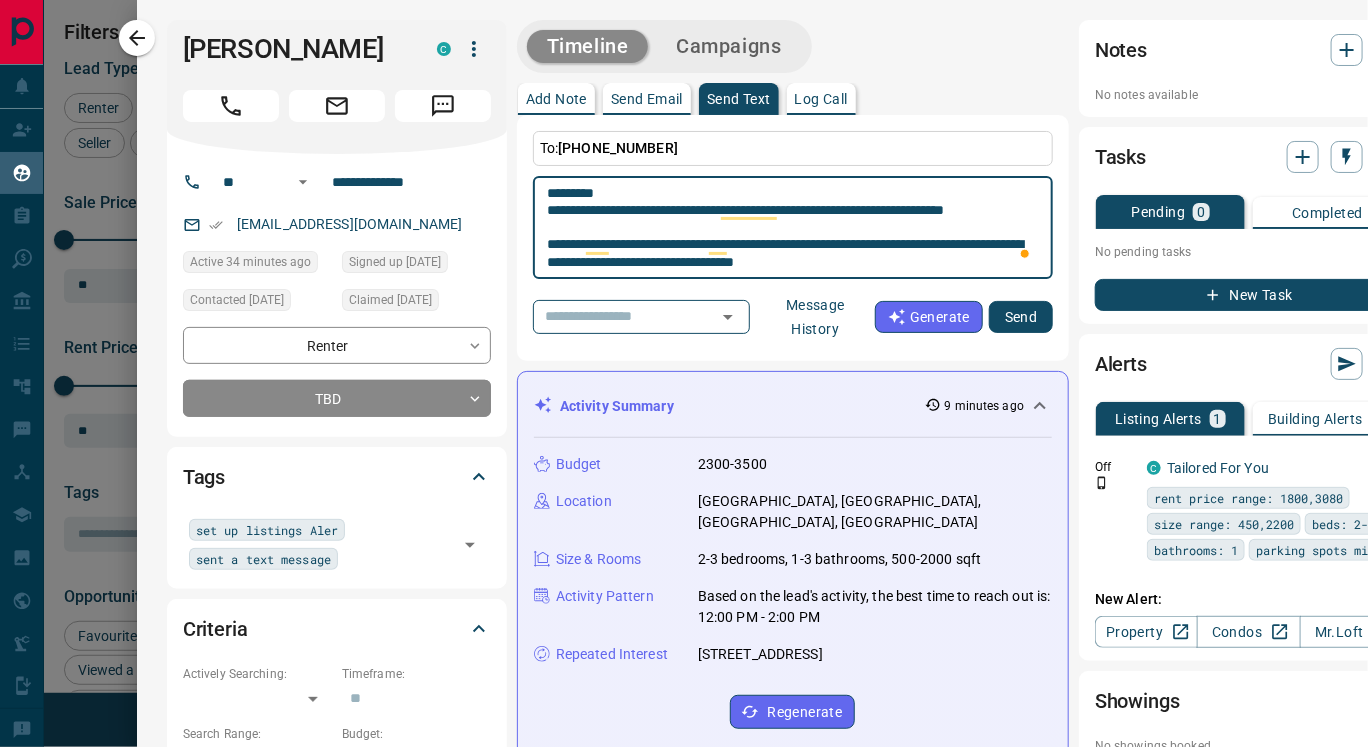 click on "**********" at bounding box center (793, 228) 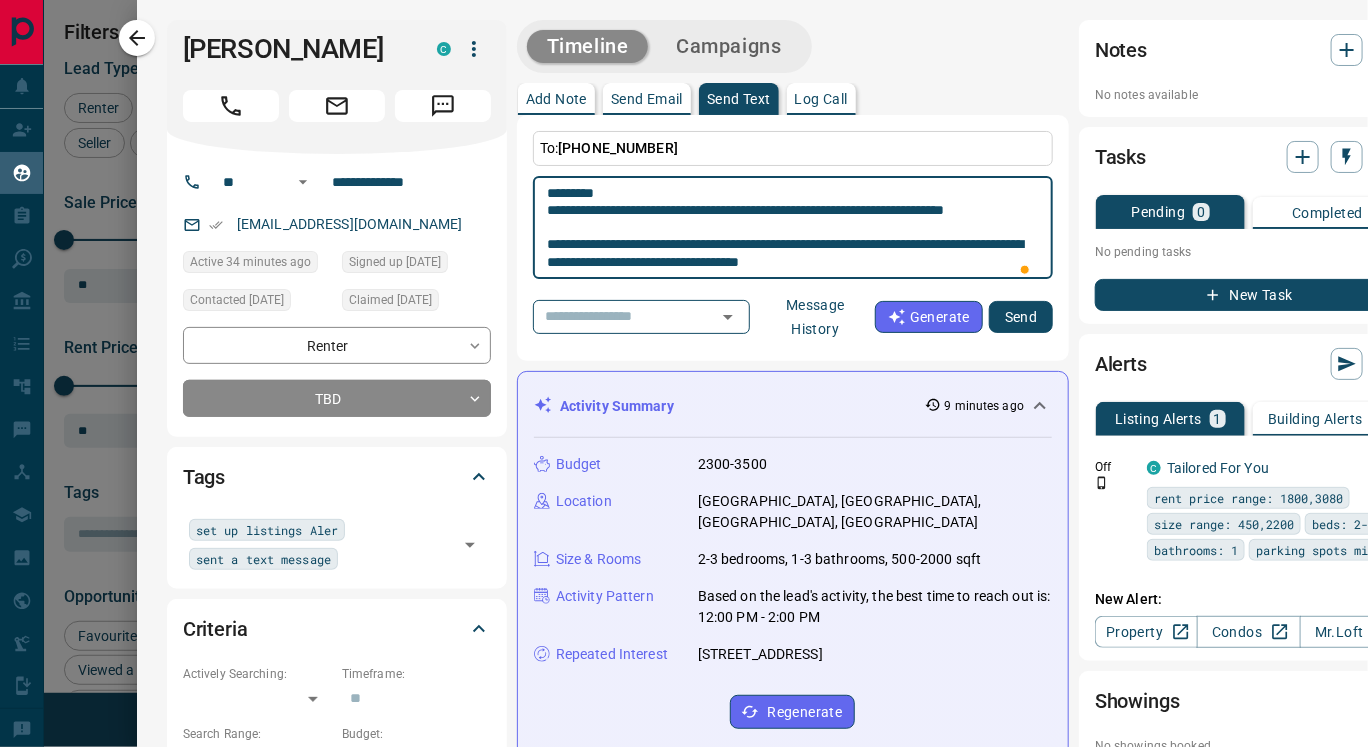scroll, scrollTop: 1, scrollLeft: 0, axis: vertical 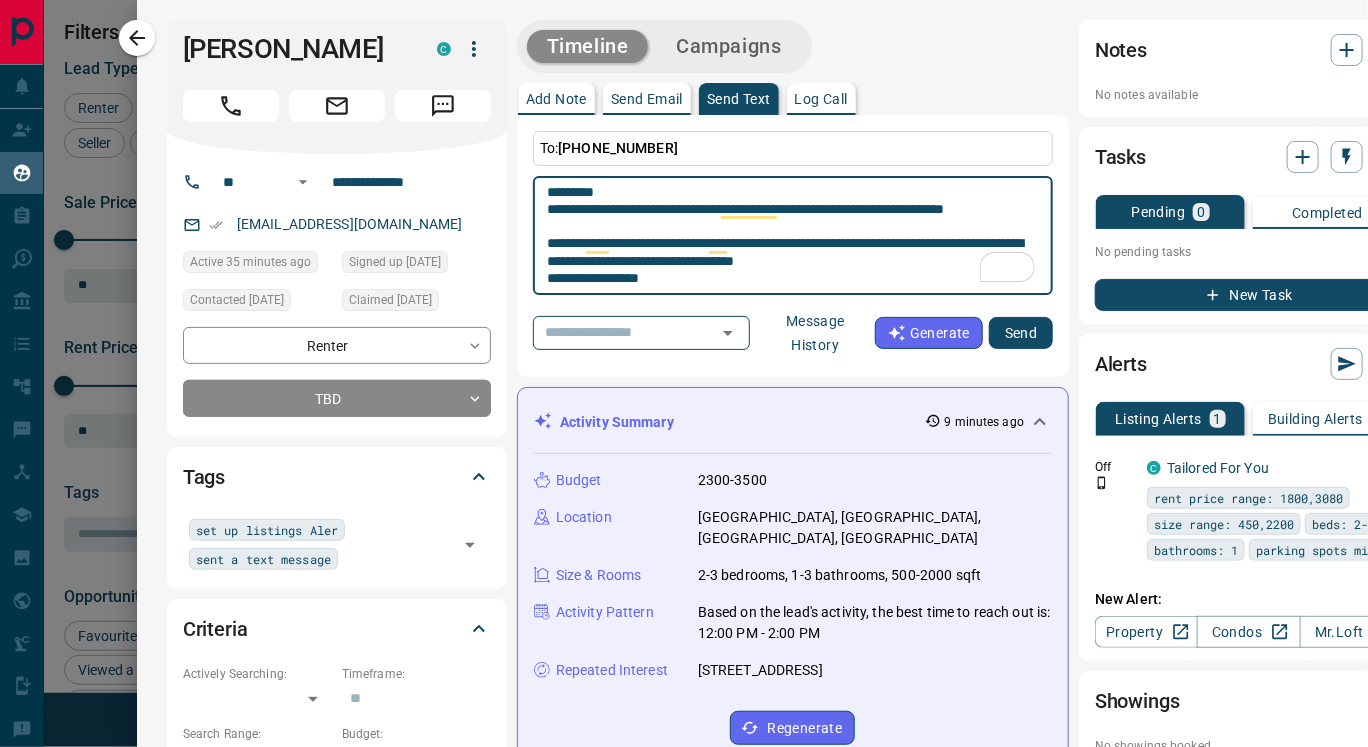 type on "**********" 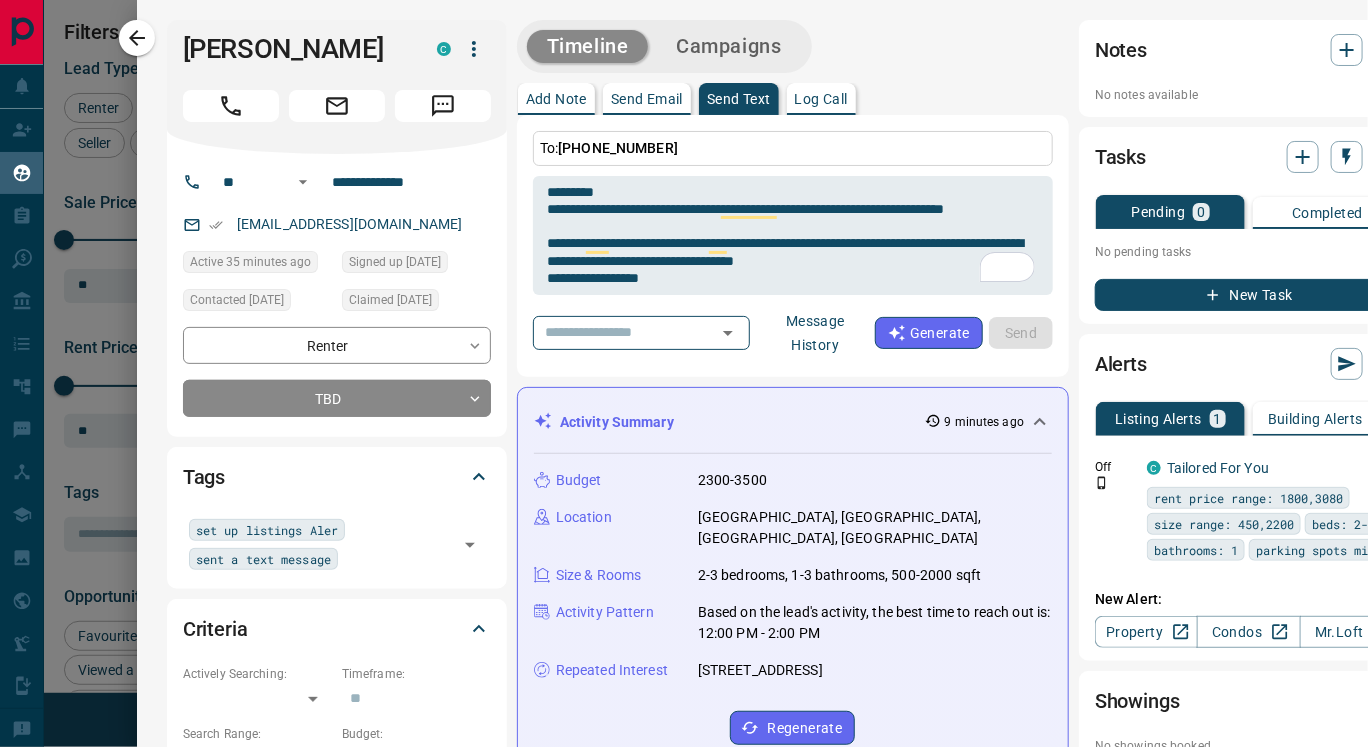 type 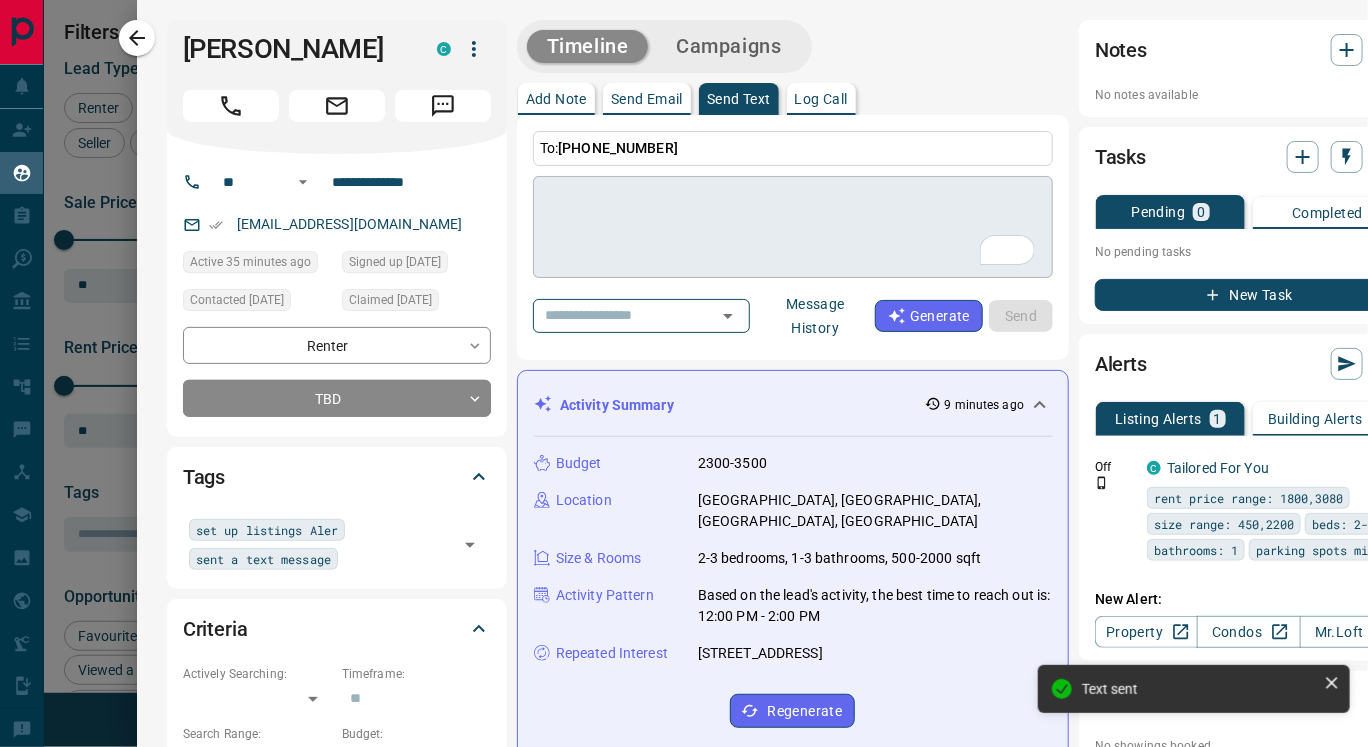 scroll, scrollTop: 0, scrollLeft: 0, axis: both 